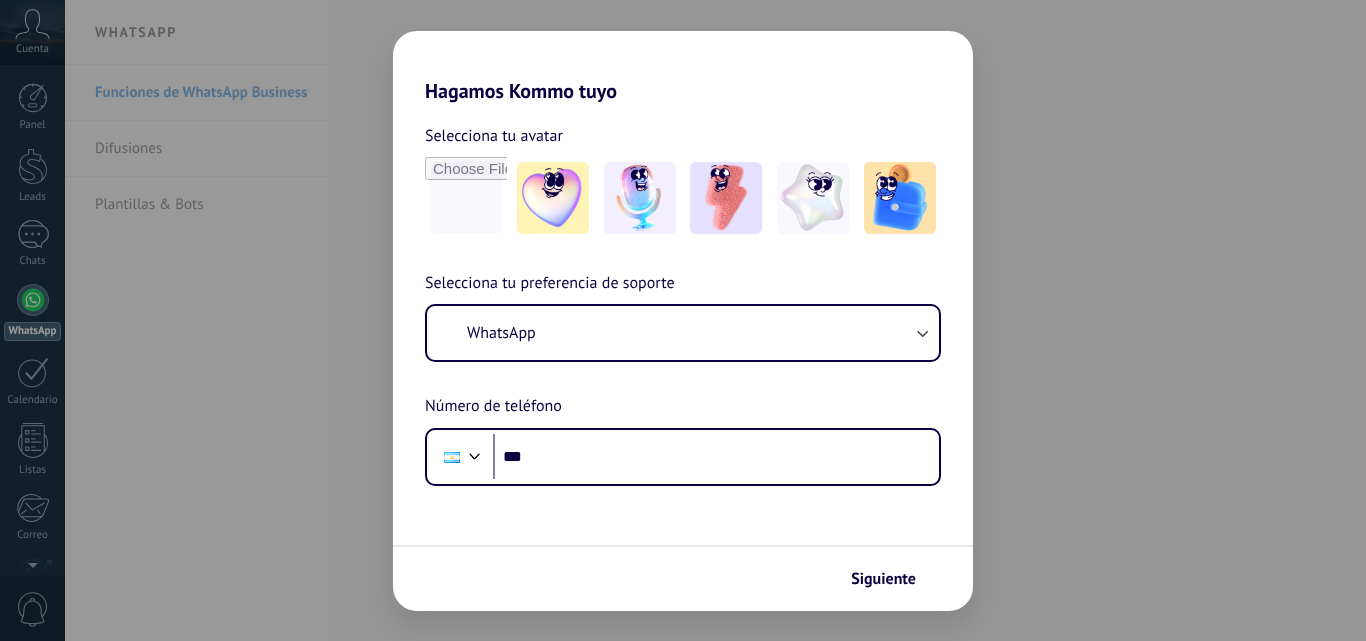 scroll, scrollTop: 0, scrollLeft: 0, axis: both 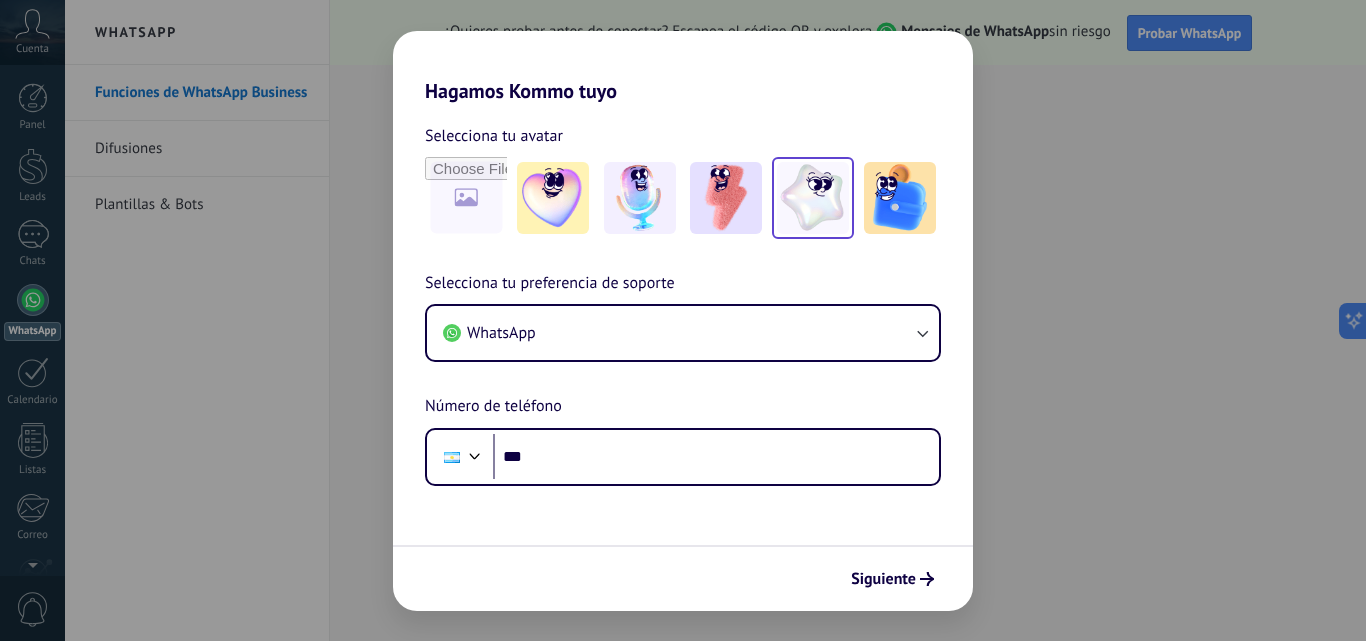 click at bounding box center (813, 198) 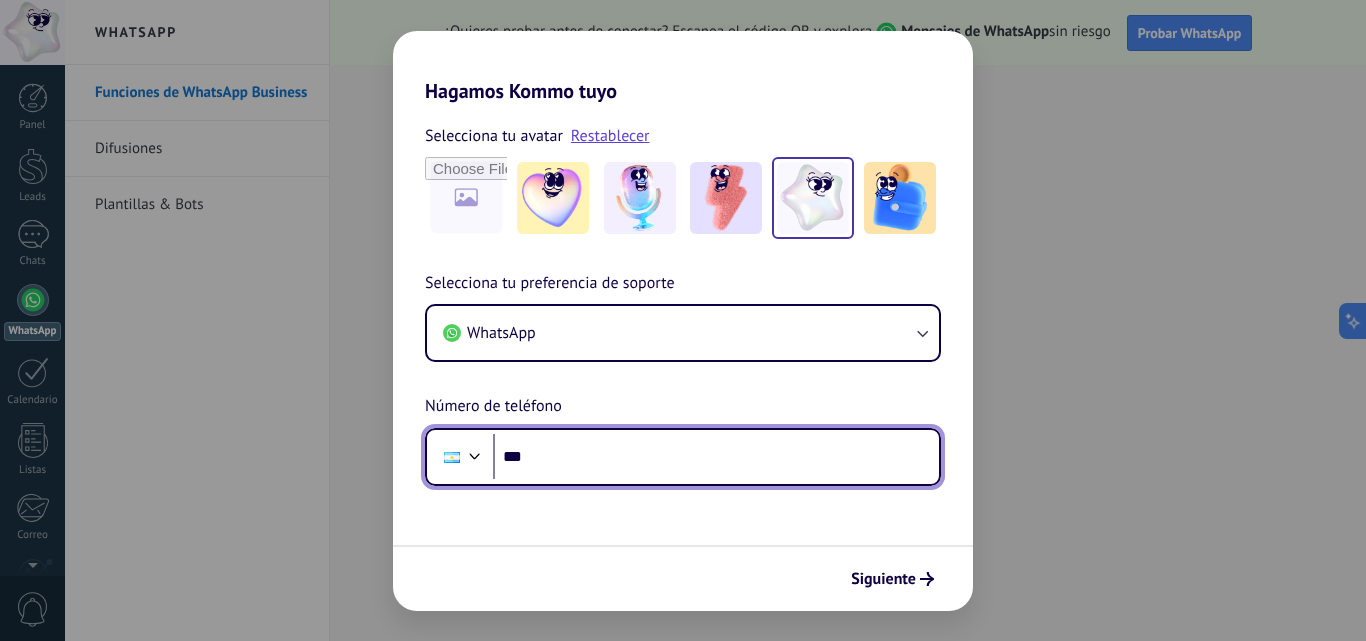 click on "***" at bounding box center [716, 457] 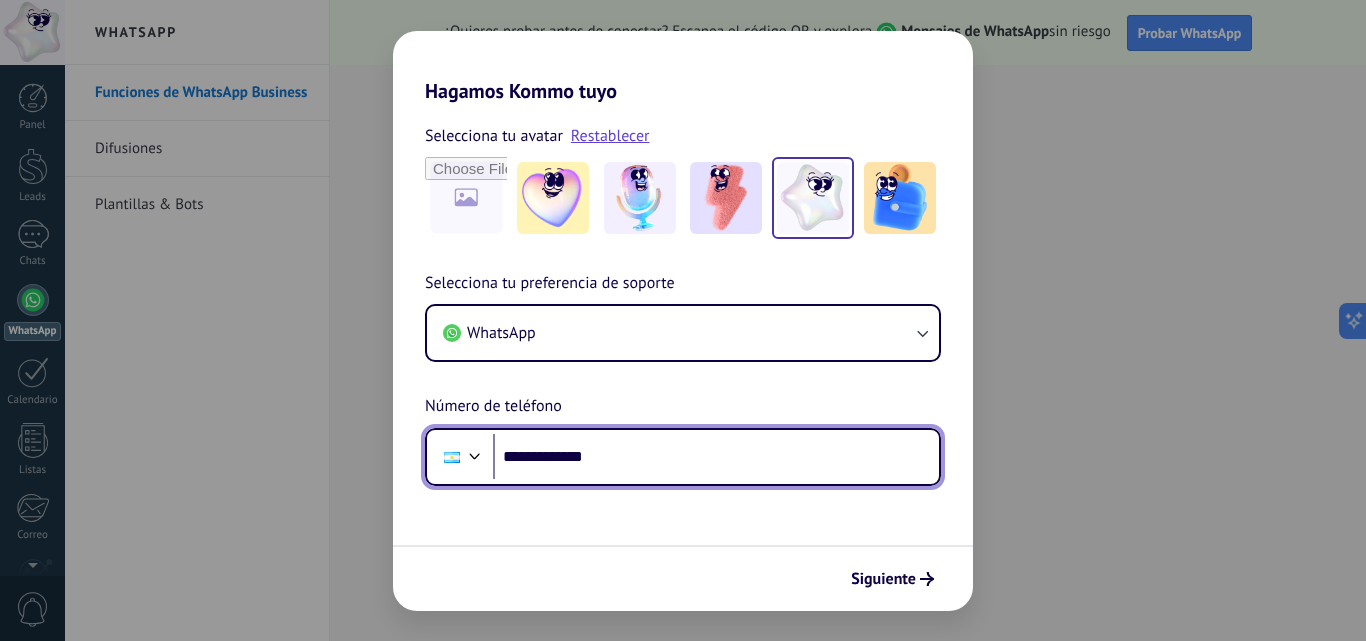 click on "**********" at bounding box center (716, 457) 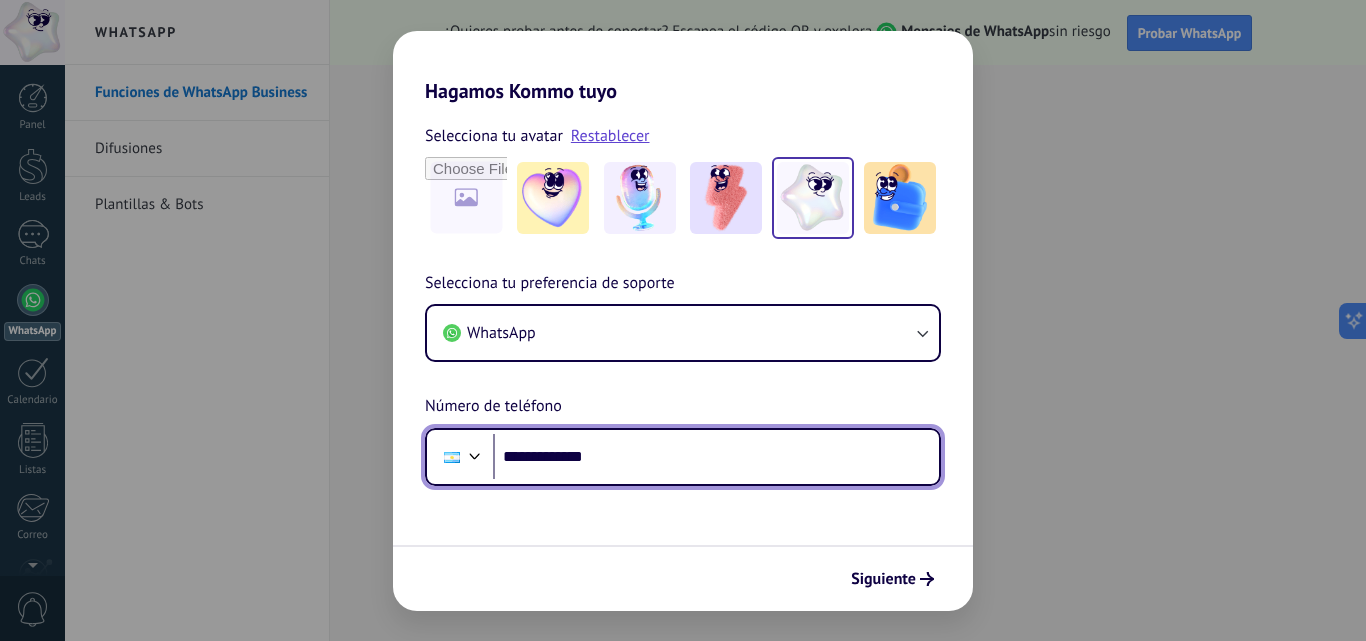 click on "**********" at bounding box center [716, 457] 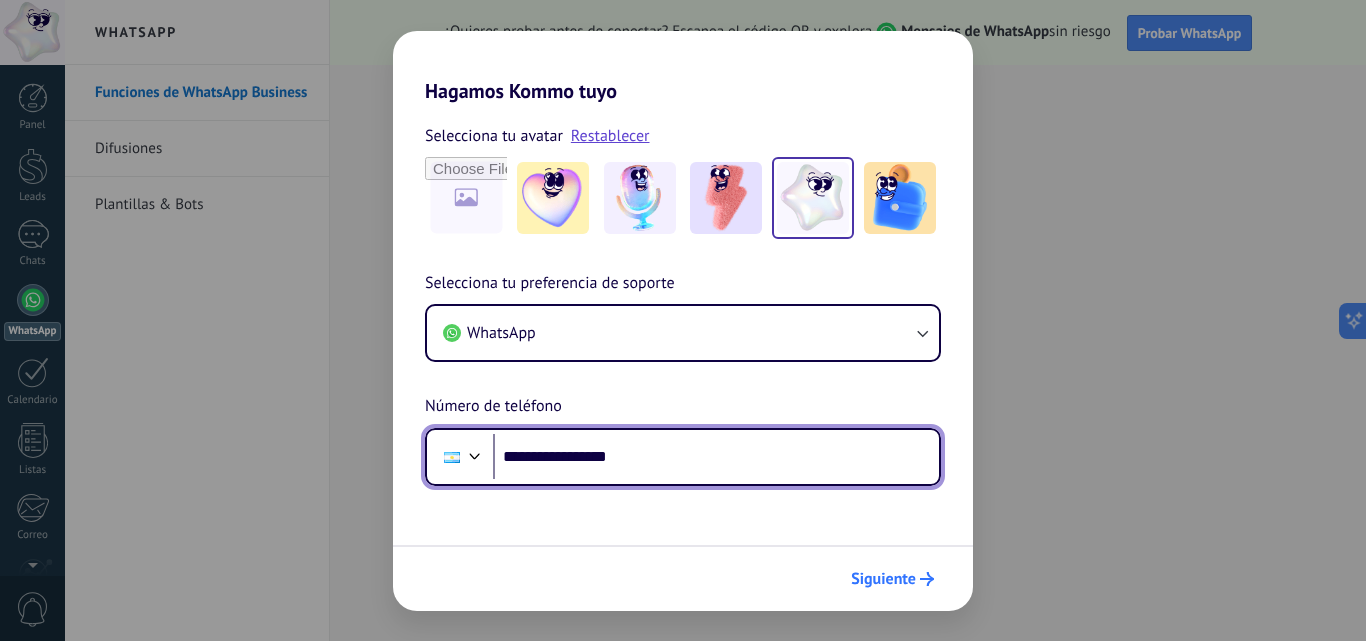 type on "**********" 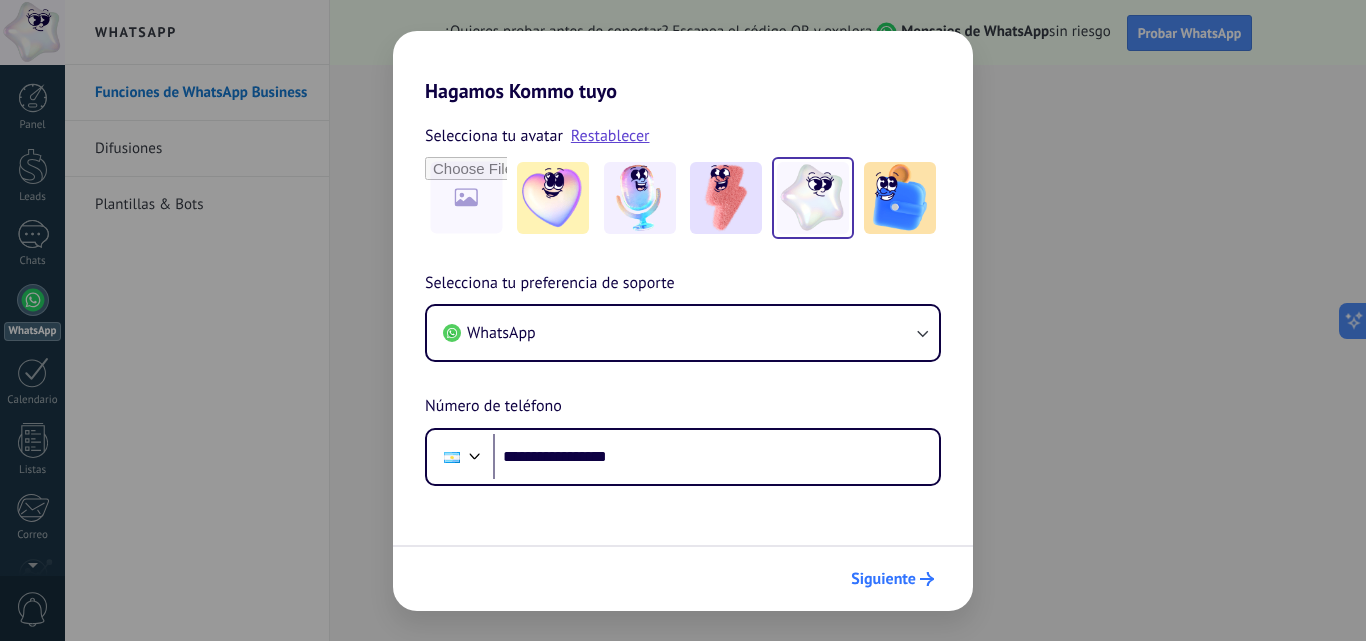 click on "Siguiente" at bounding box center [892, 579] 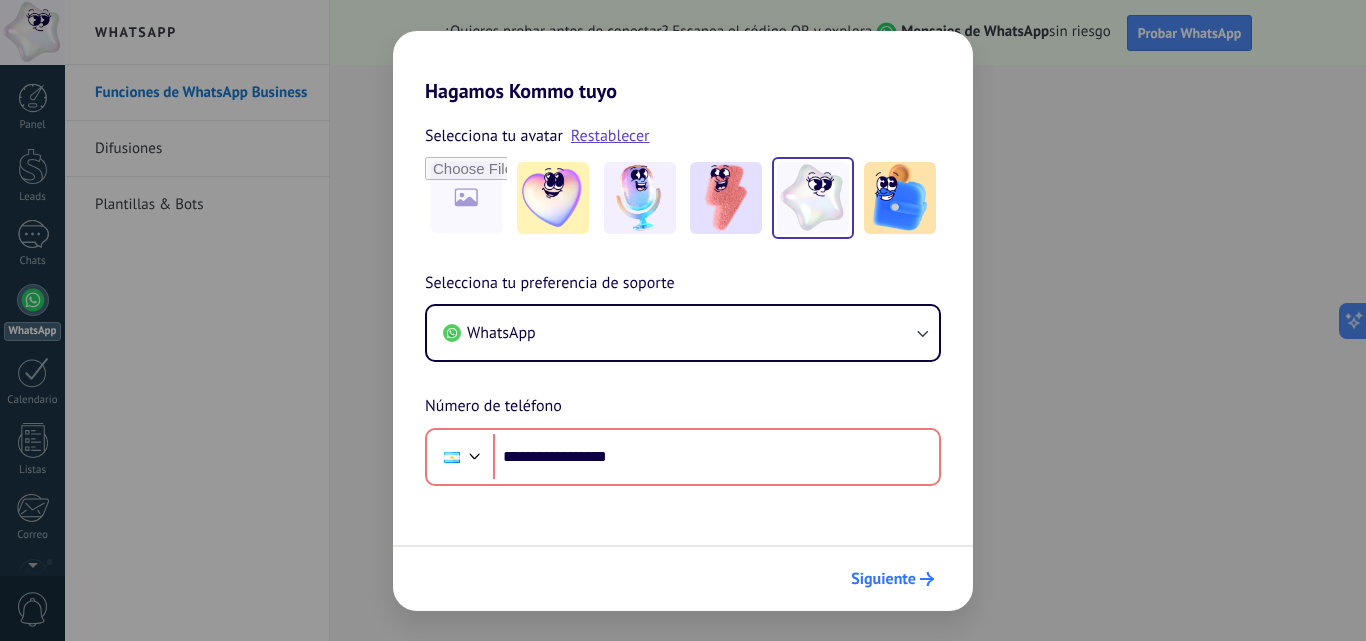click on "Siguiente" at bounding box center [883, 579] 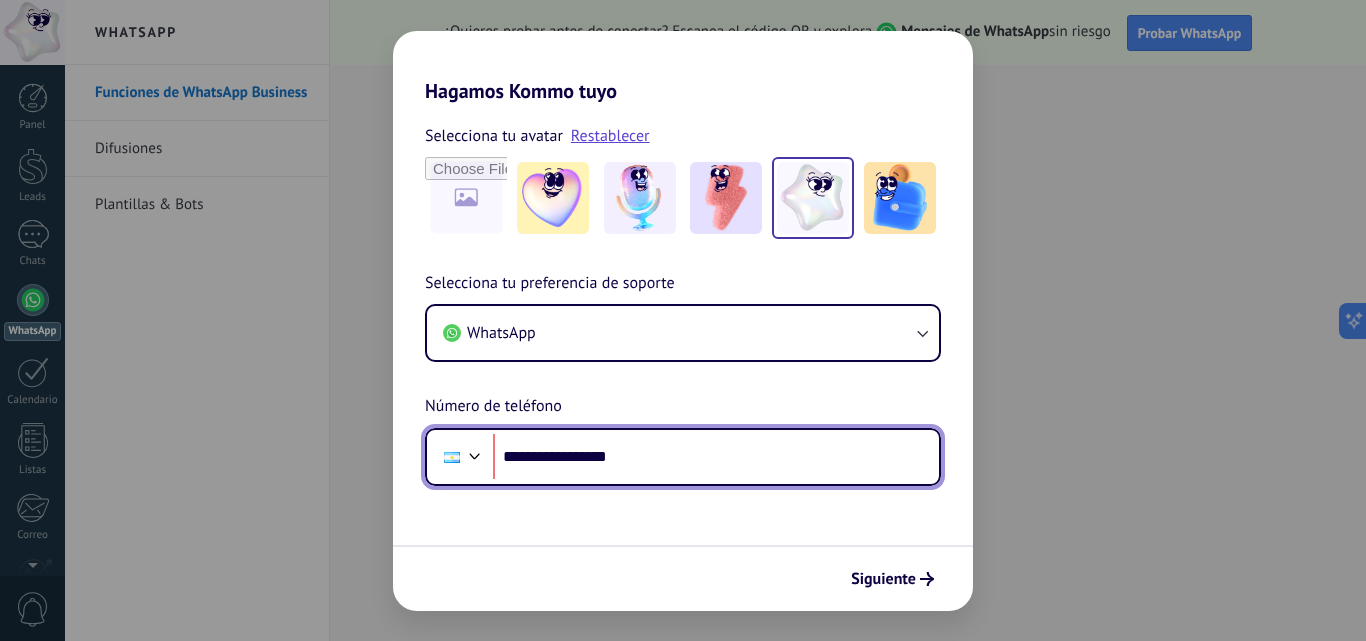 click on "**********" at bounding box center [716, 457] 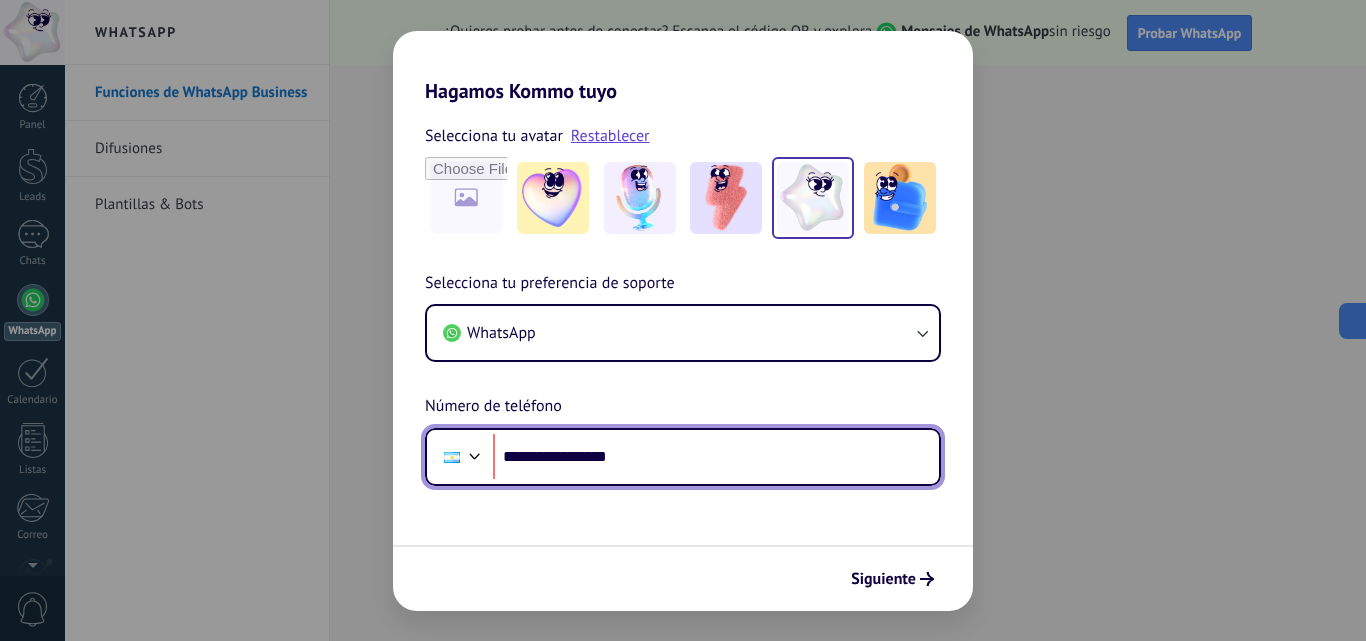 click on "**********" at bounding box center (716, 457) 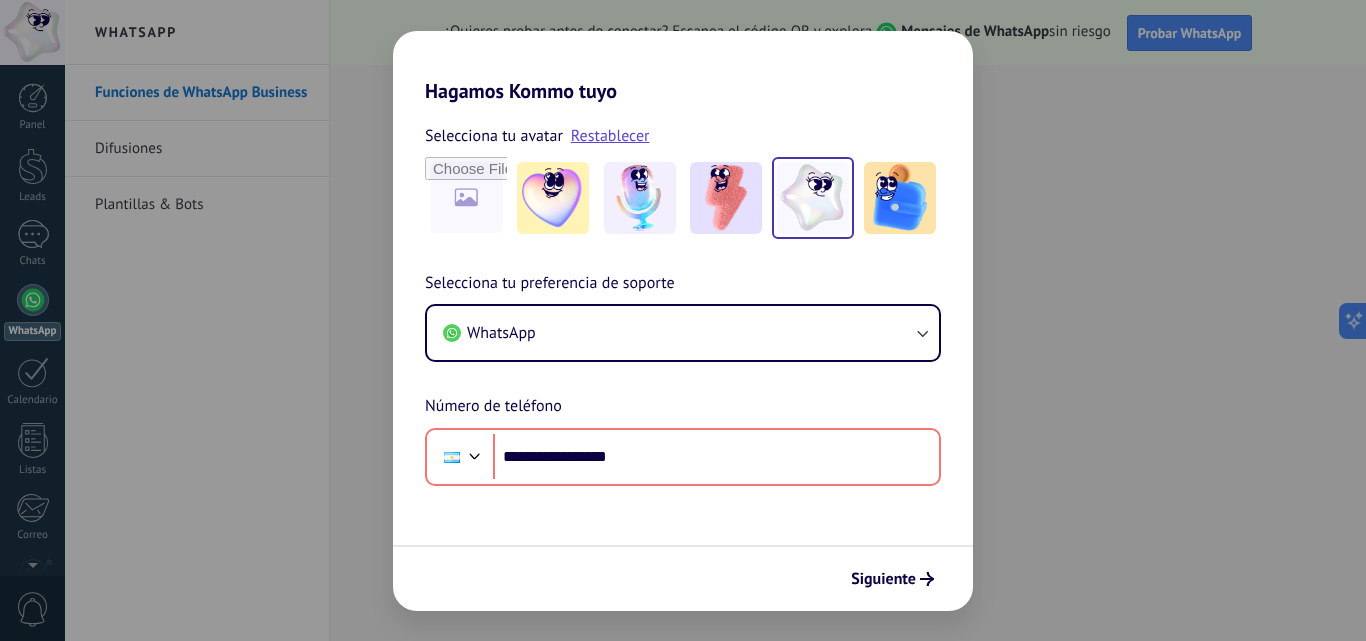 click on "Siguiente" at bounding box center (683, 578) 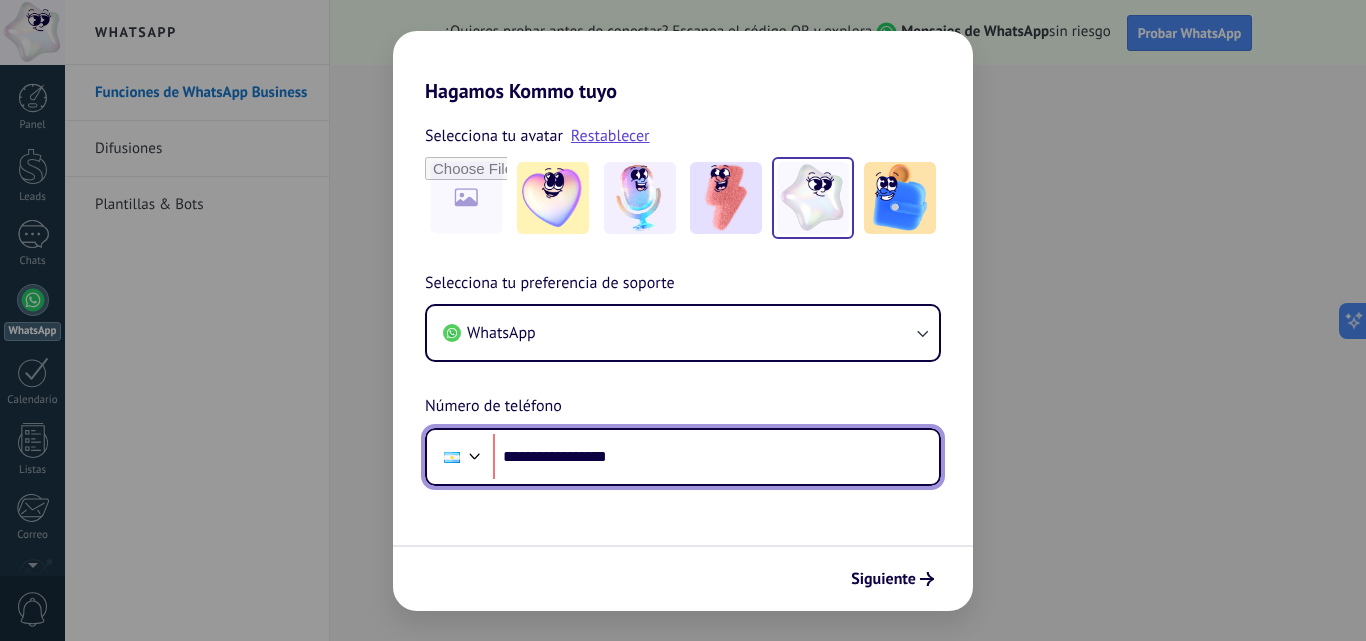 click on "**********" at bounding box center (716, 457) 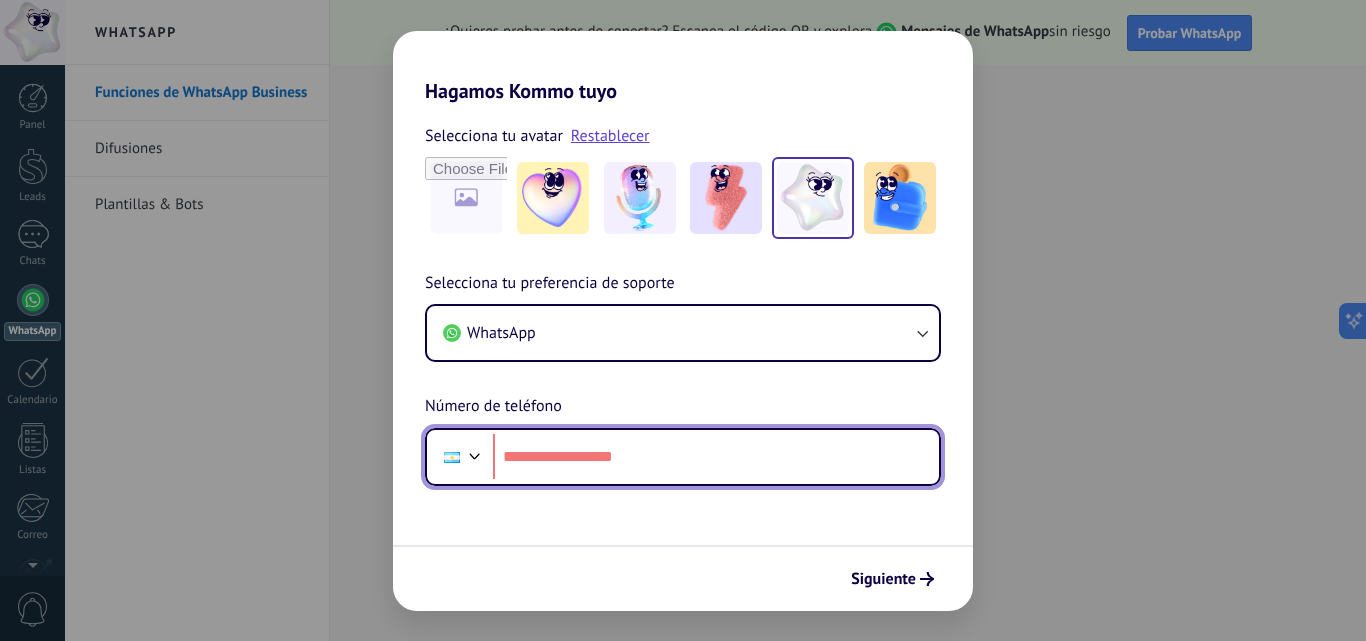 click at bounding box center [475, 454] 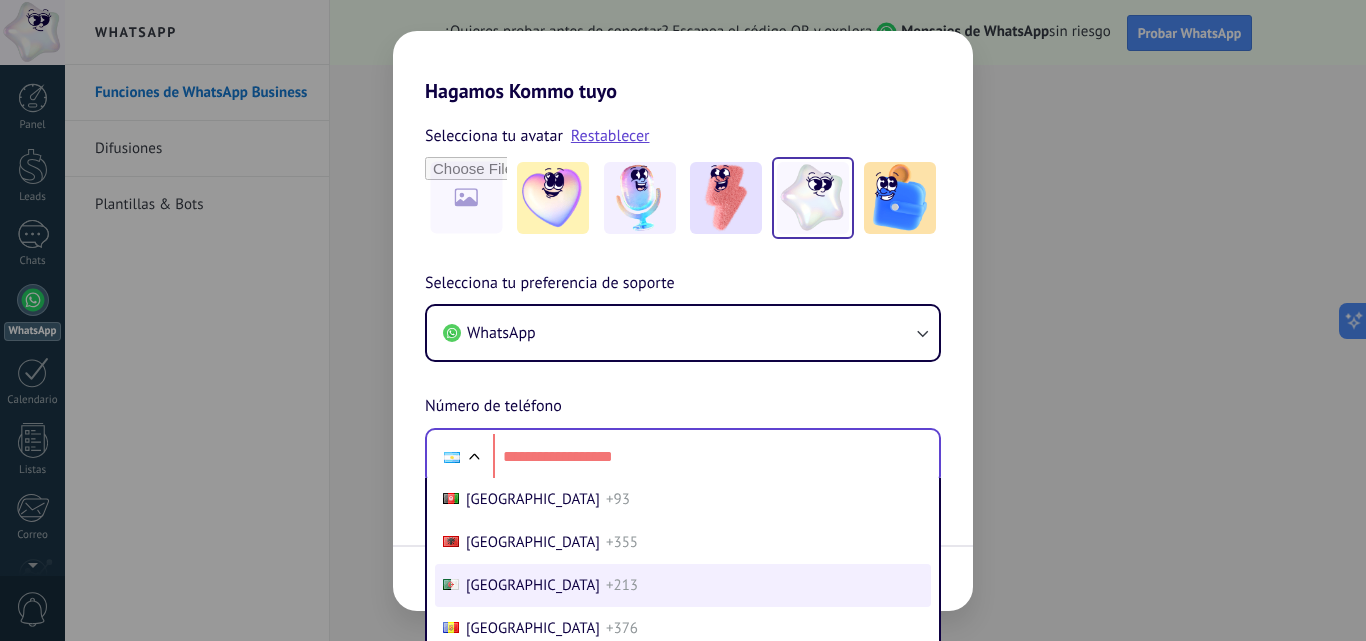 scroll, scrollTop: 75, scrollLeft: 0, axis: vertical 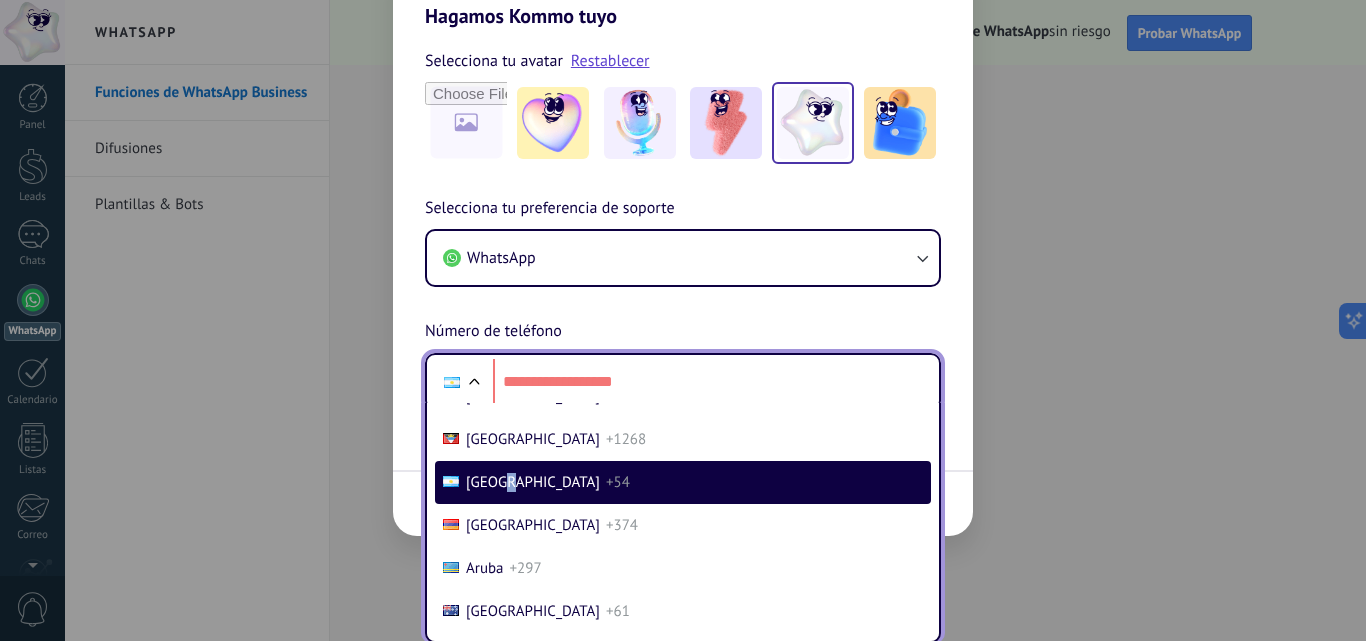 click on "[GEOGRAPHIC_DATA]" at bounding box center (533, 482) 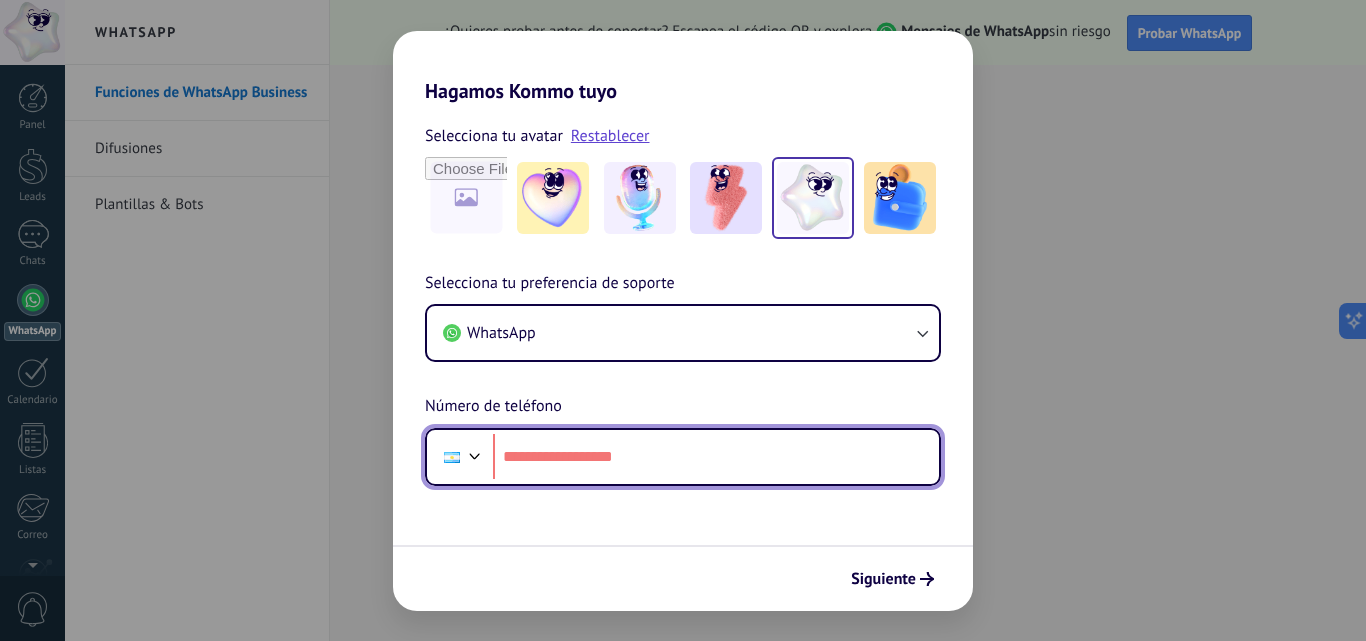 scroll, scrollTop: 0, scrollLeft: 0, axis: both 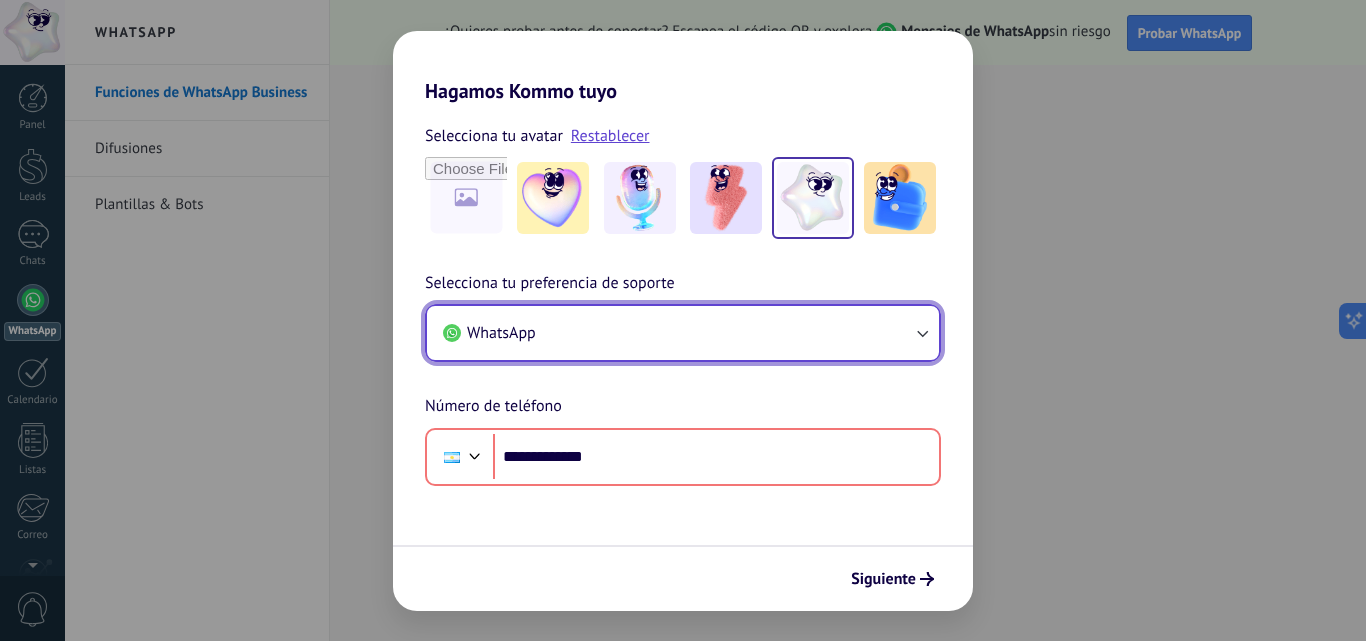 click on "WhatsApp" at bounding box center (683, 333) 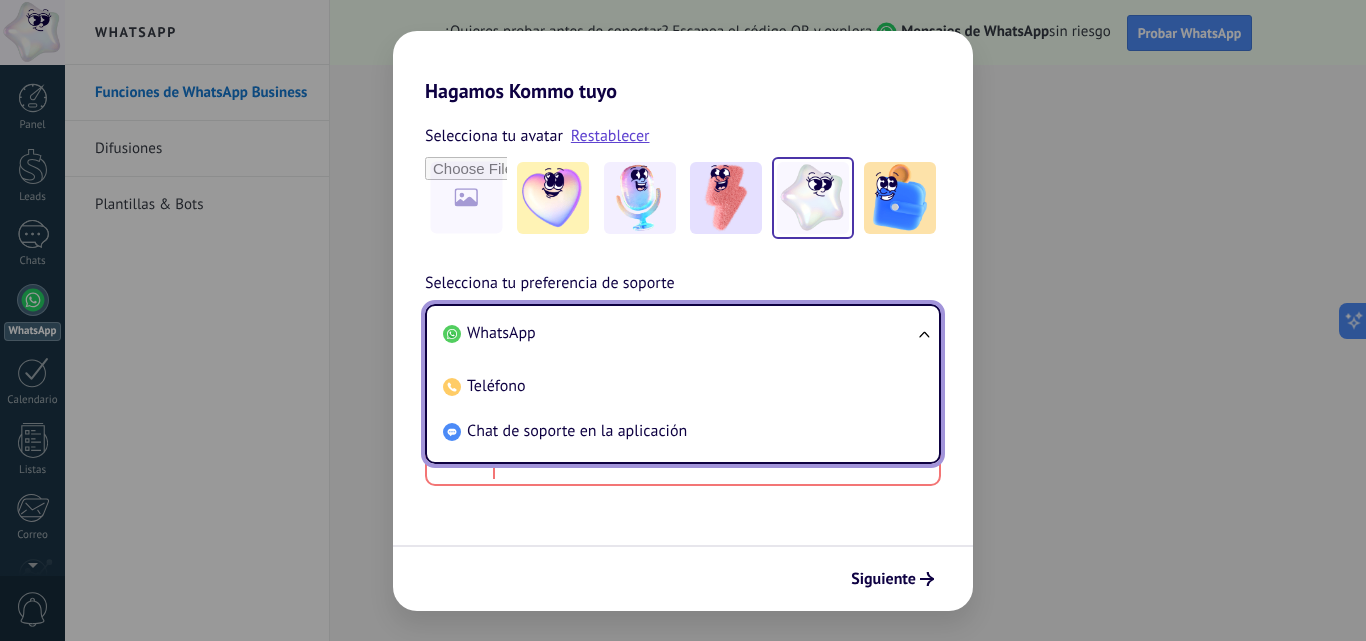 click on "WhatsApp" at bounding box center (679, 333) 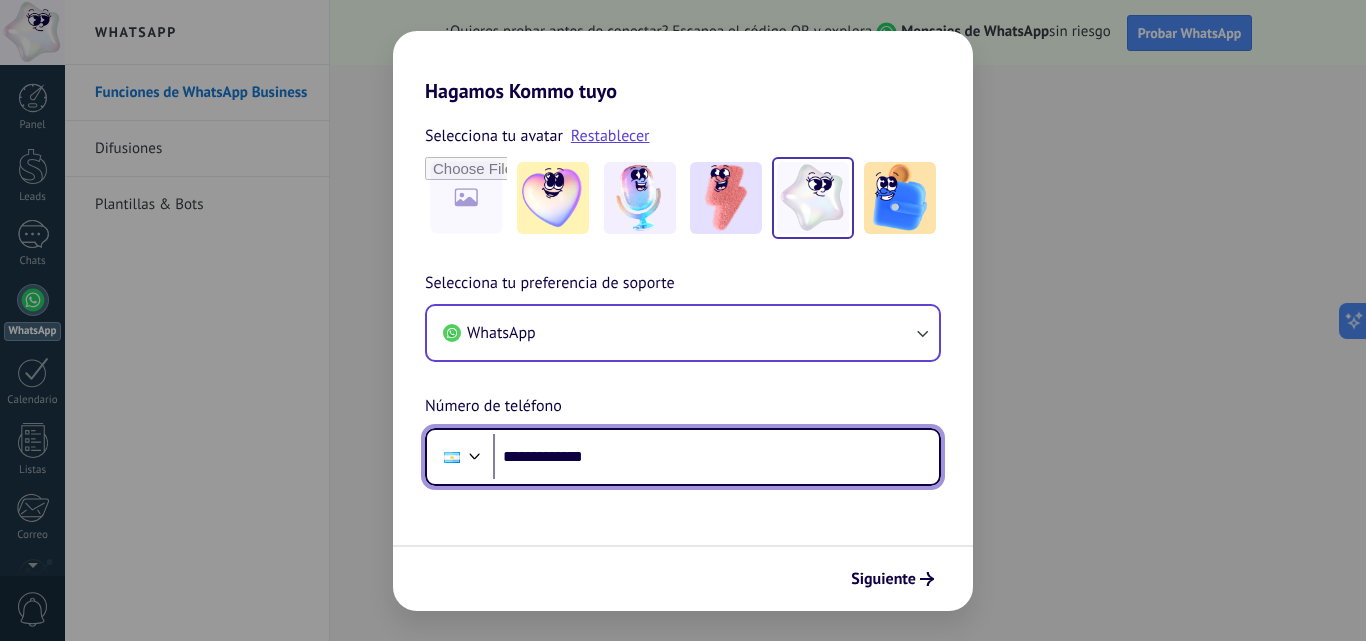 click on "**********" at bounding box center [716, 457] 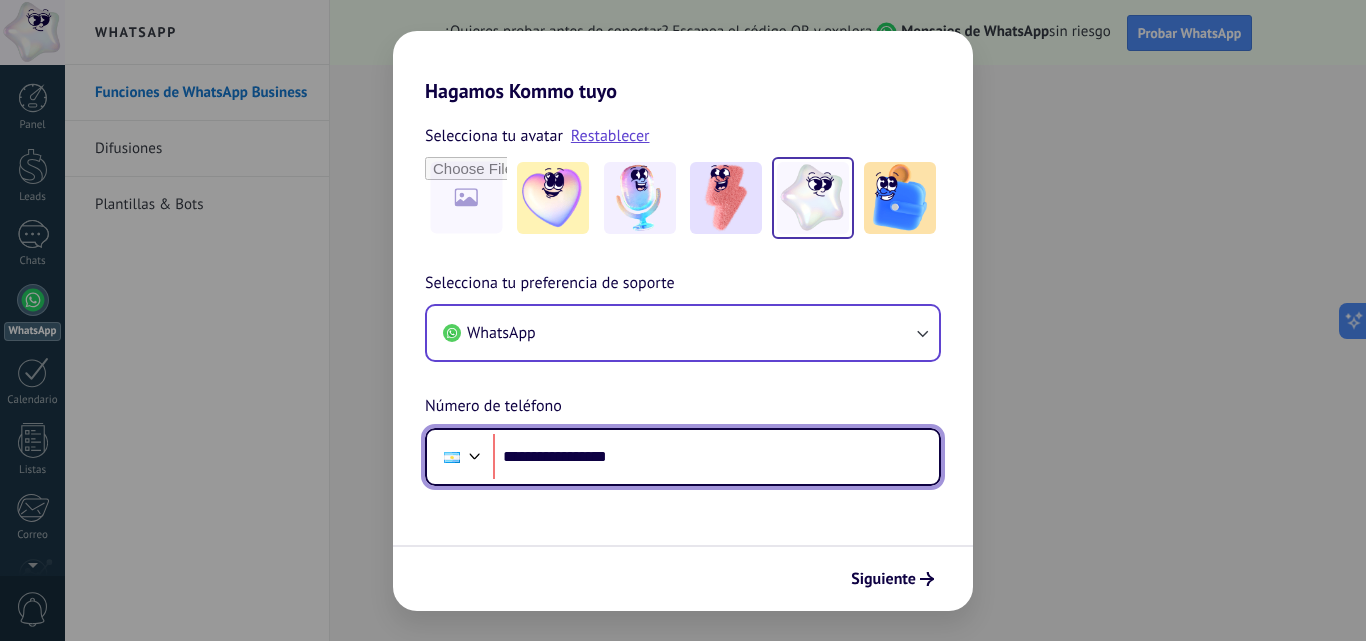 click on "**********" at bounding box center [716, 457] 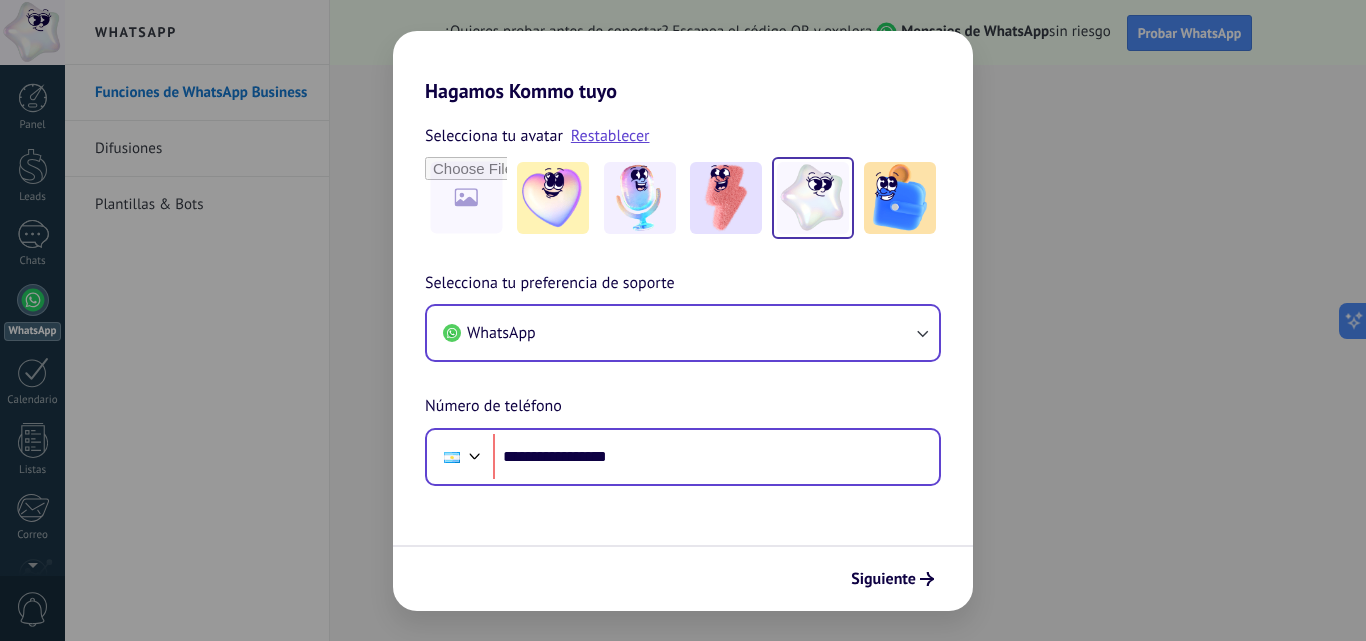 click on "**********" at bounding box center [683, 457] 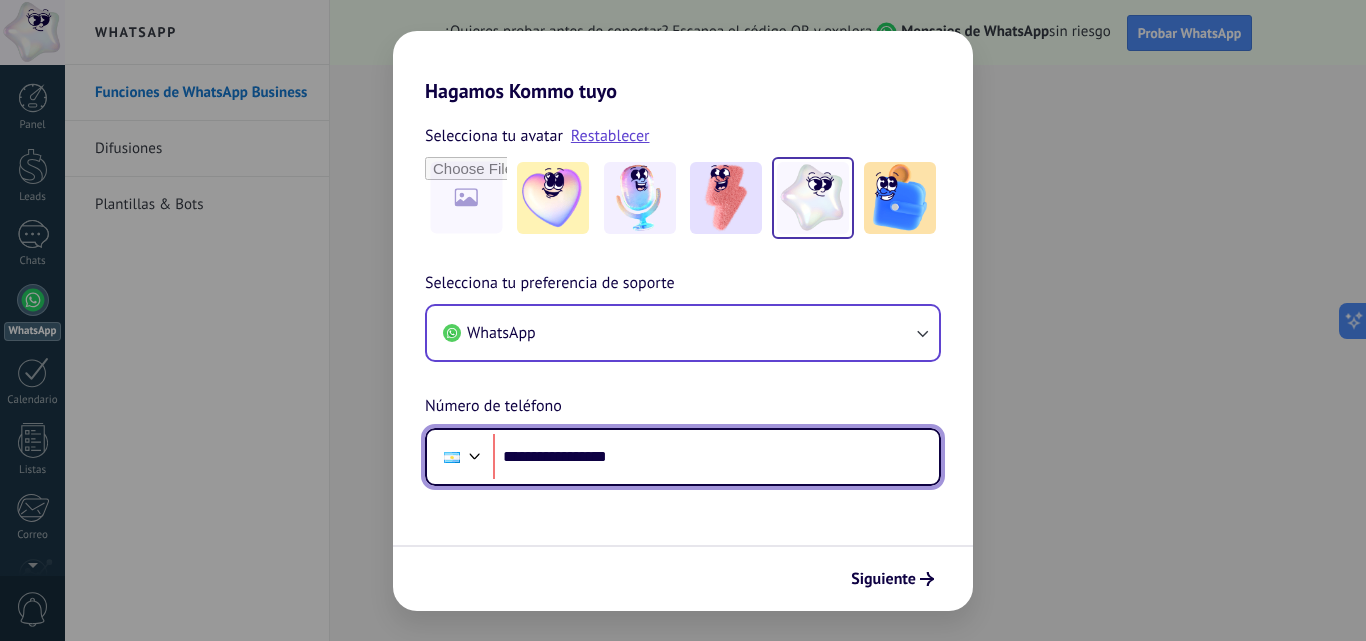 click on "**********" at bounding box center (716, 457) 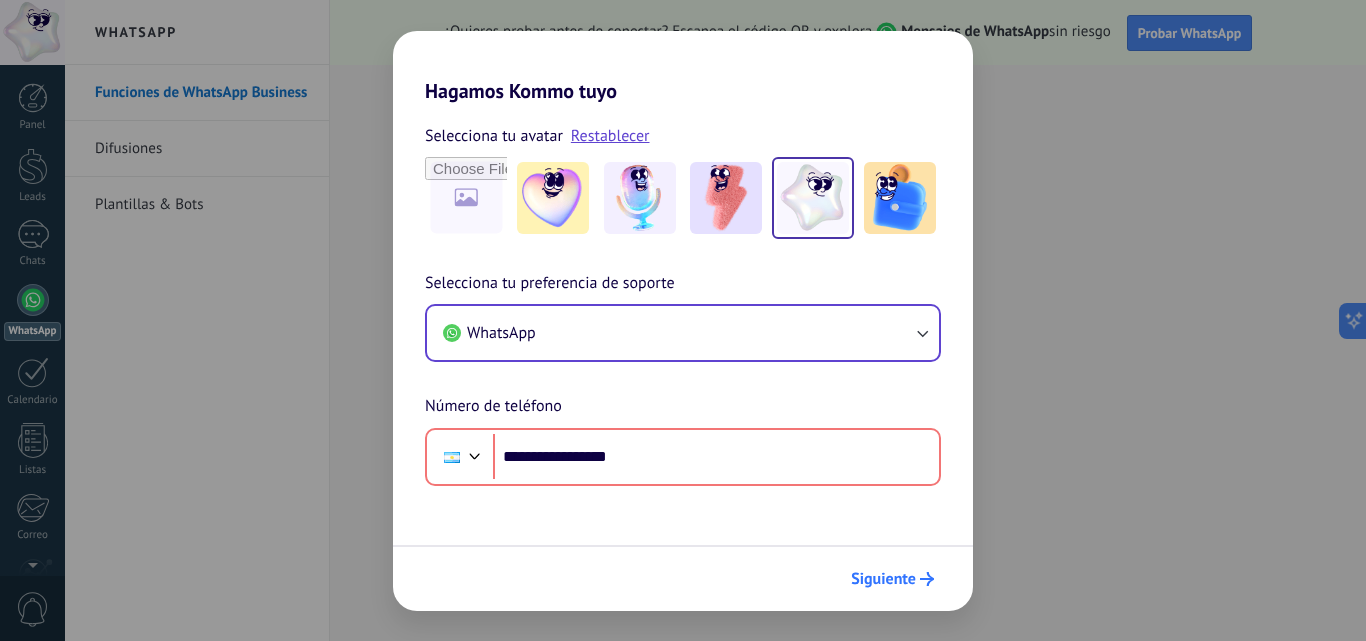 click on "Siguiente" at bounding box center (883, 579) 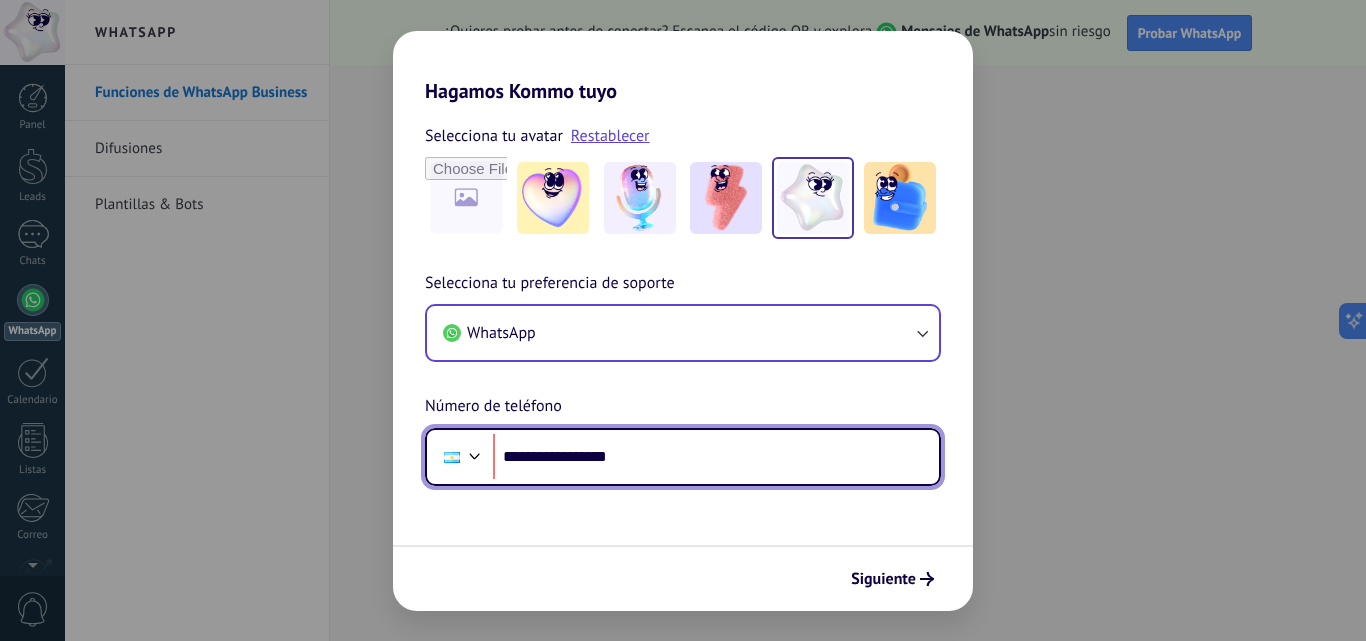 drag, startPoint x: 724, startPoint y: 449, endPoint x: 751, endPoint y: 496, distance: 54.20332 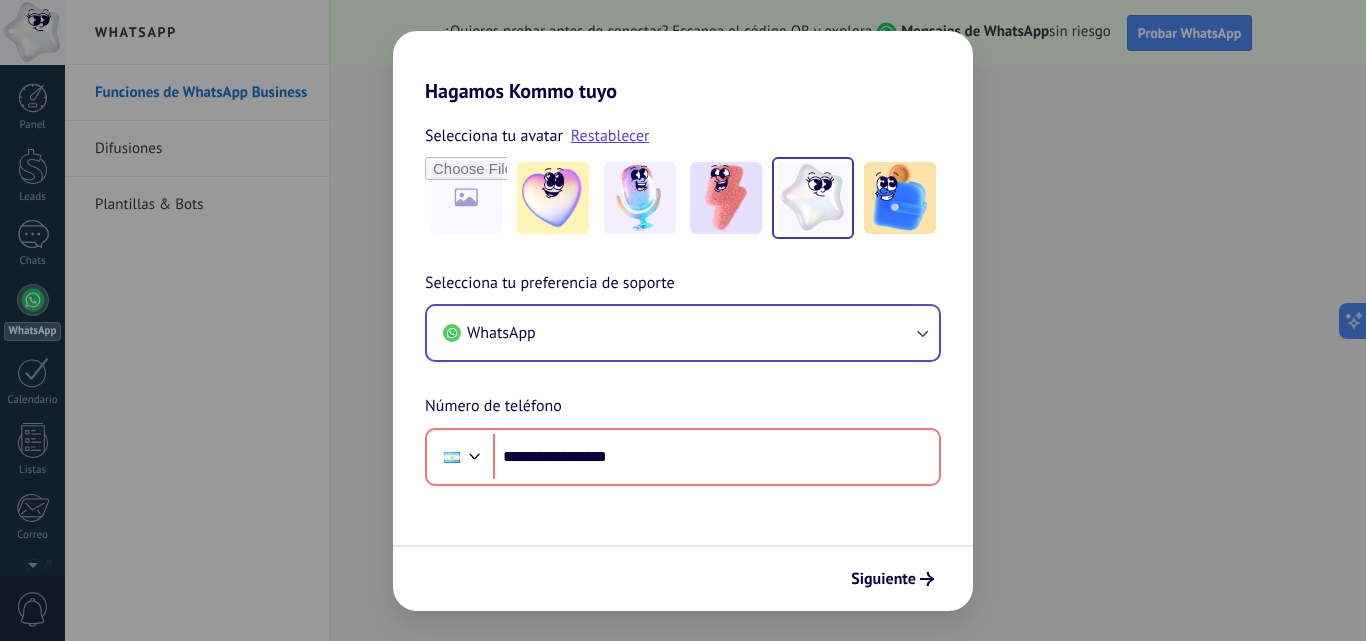 click on "**********" at bounding box center (683, 357) 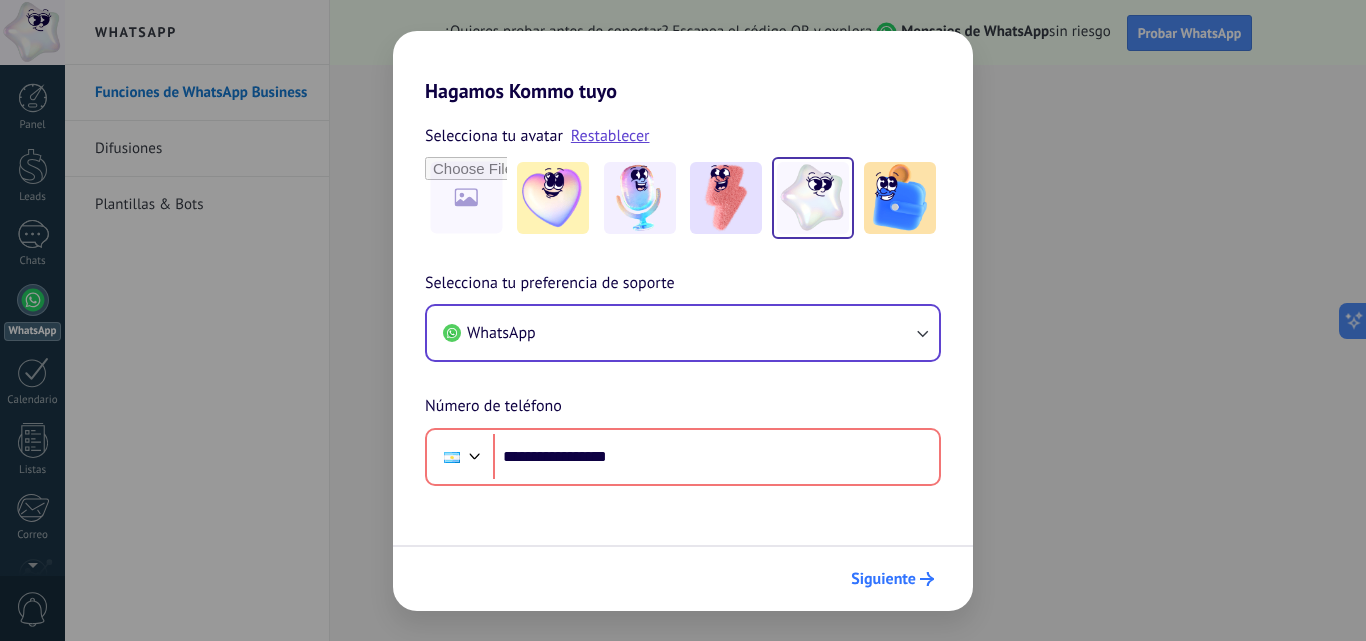 click on "Siguiente" at bounding box center [883, 579] 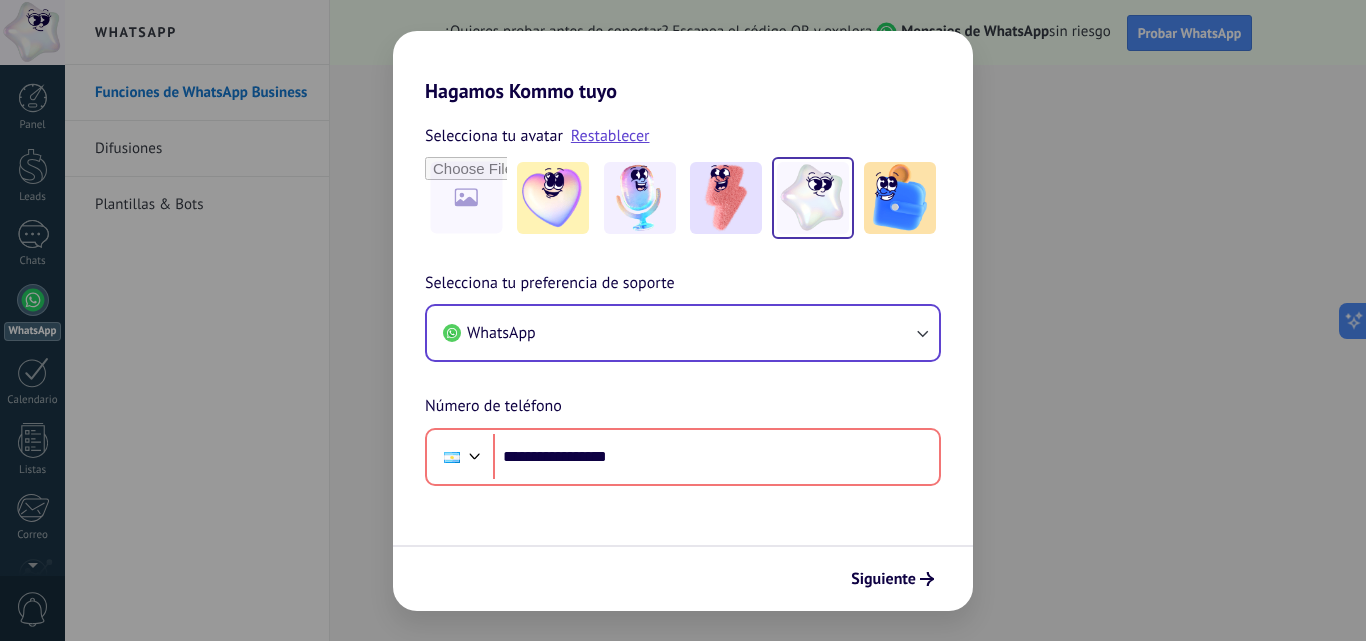 drag, startPoint x: 839, startPoint y: 543, endPoint x: 806, endPoint y: 544, distance: 33.01515 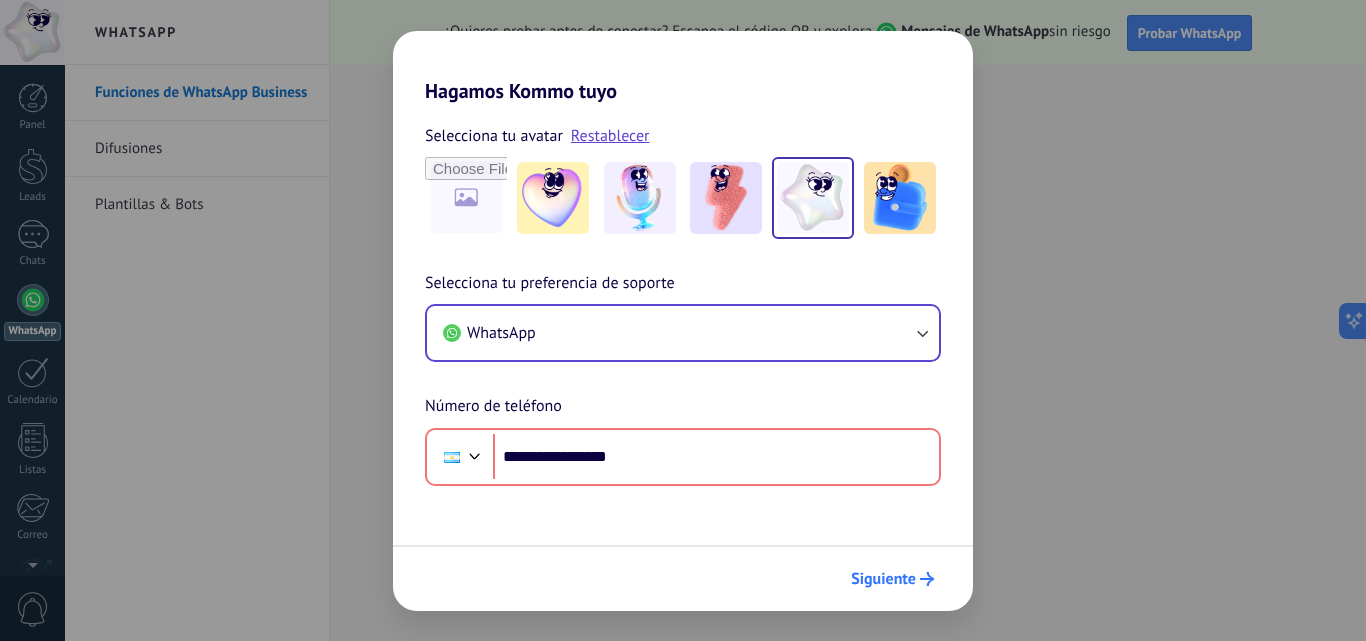 click on "Siguiente" at bounding box center [883, 579] 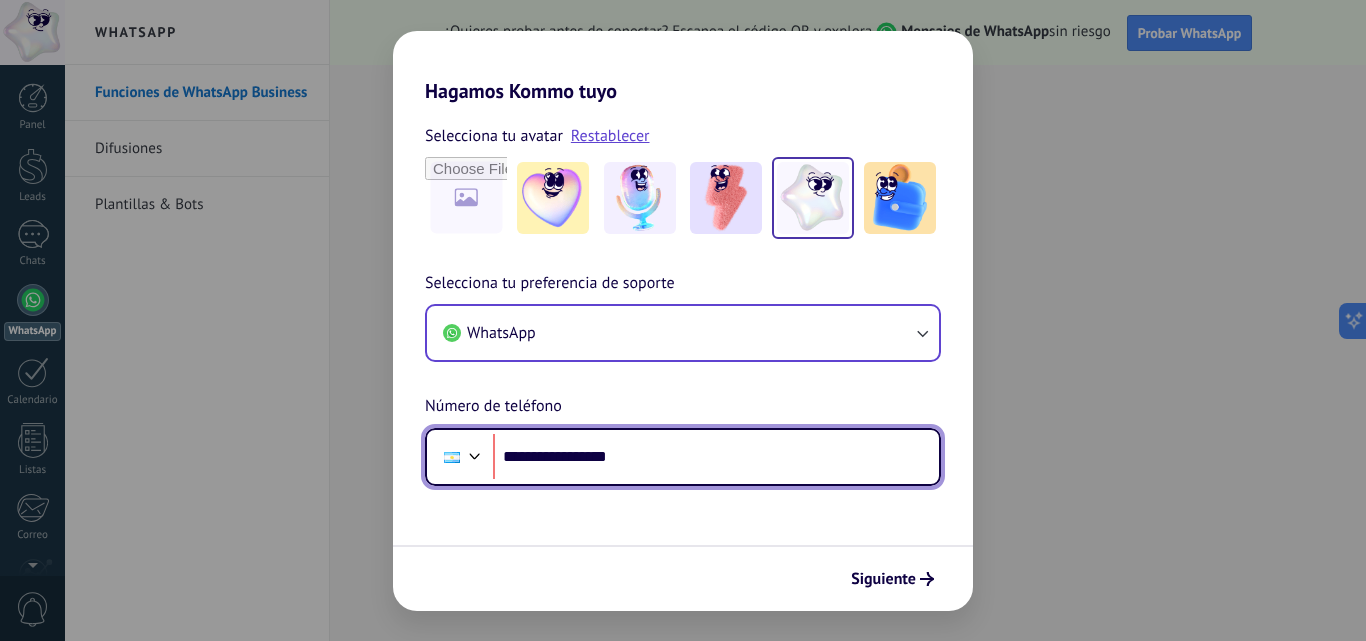 drag, startPoint x: 606, startPoint y: 462, endPoint x: 617, endPoint y: 436, distance: 28.231188 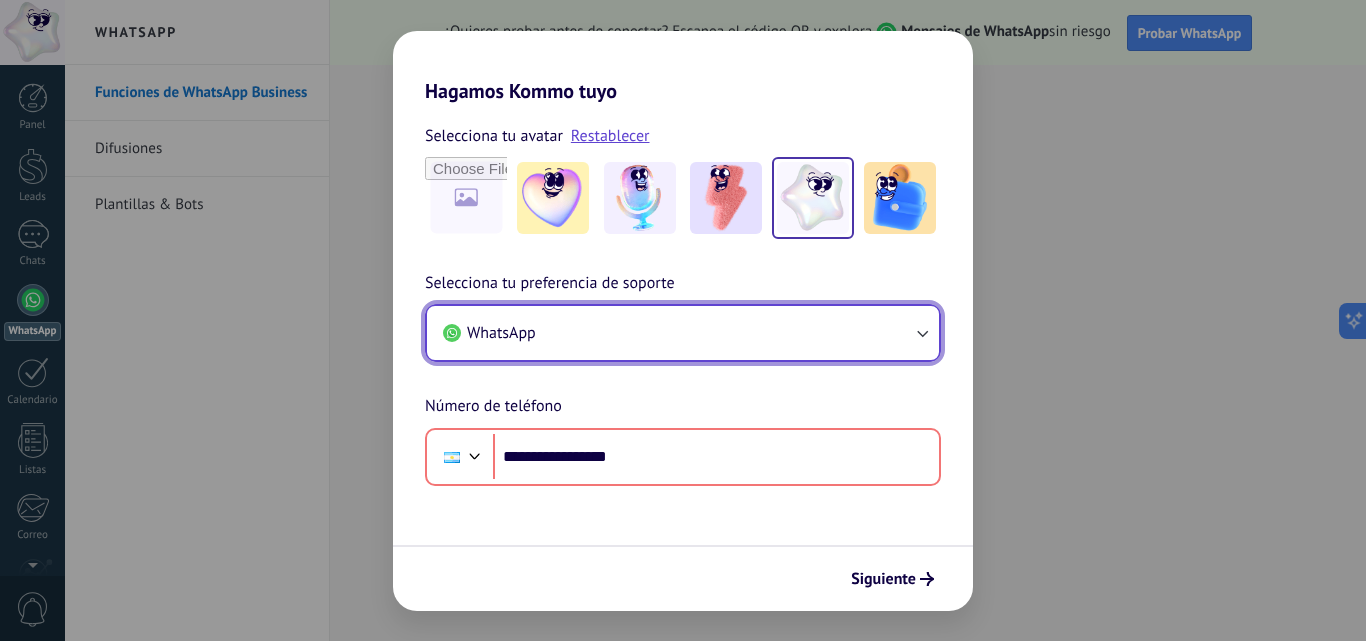 click on "WhatsApp" at bounding box center [683, 333] 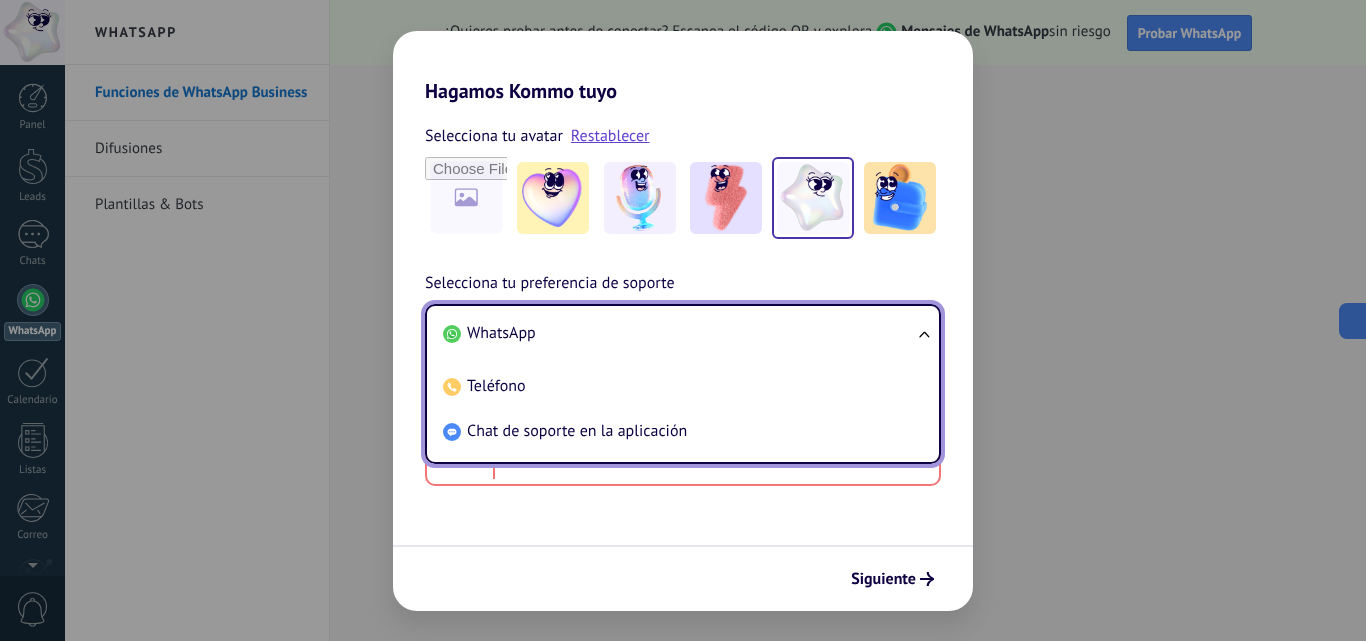 click on "WhatsApp" at bounding box center (679, 333) 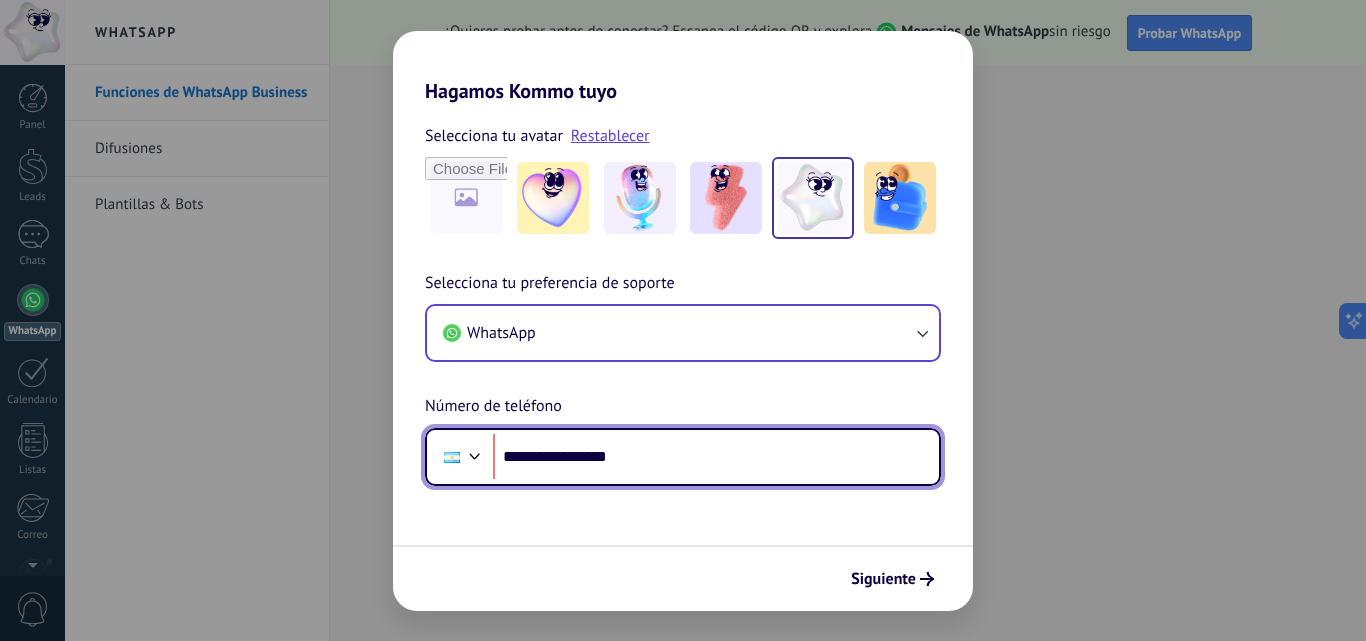 click on "**********" at bounding box center [716, 457] 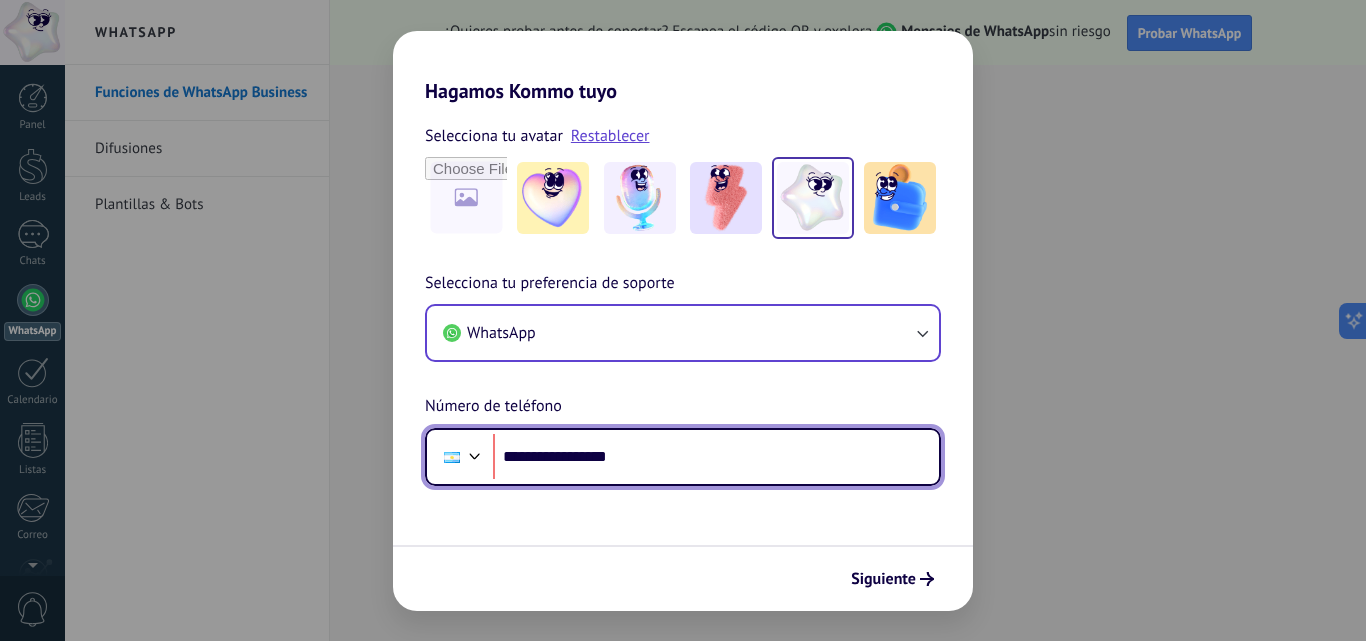 click on "**********" at bounding box center (716, 457) 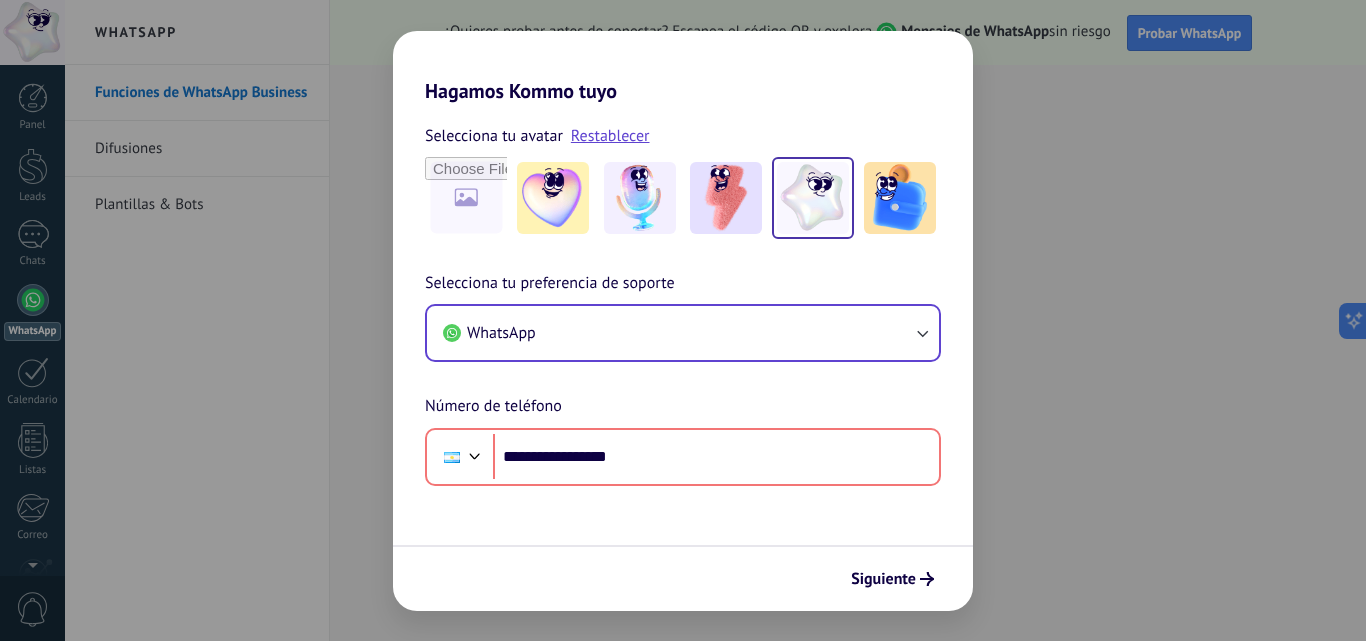 click on "Siguiente" at bounding box center [683, 578] 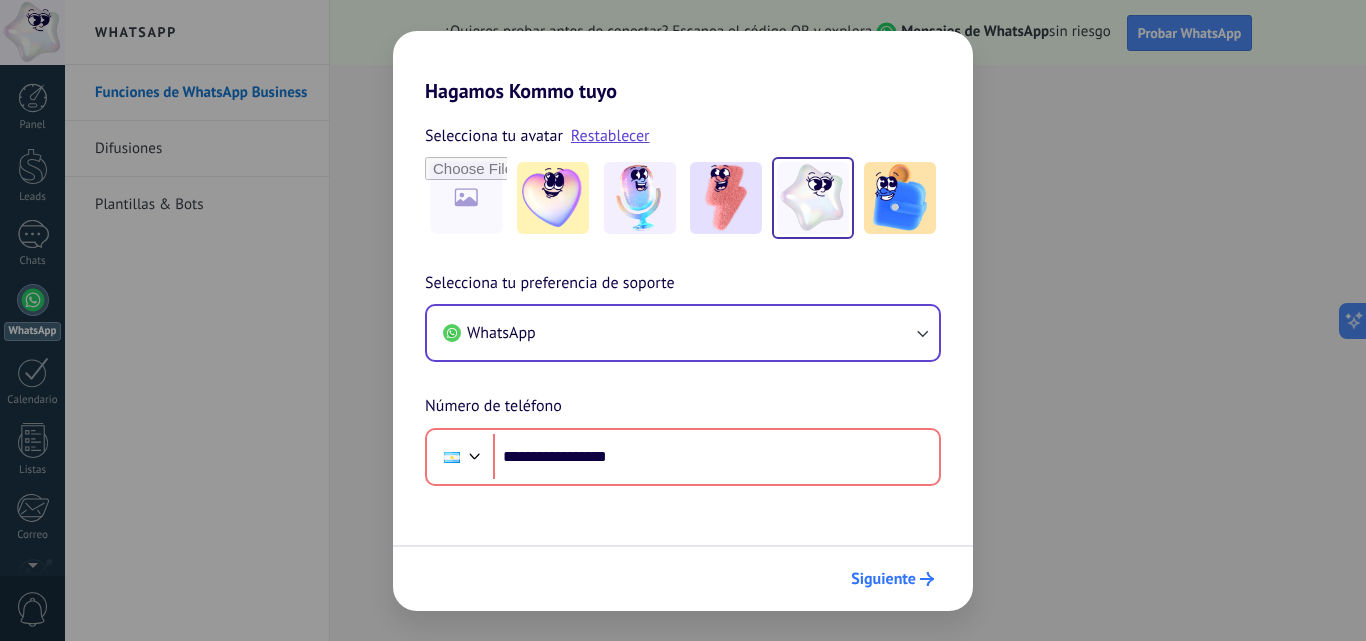 click on "Siguiente" at bounding box center [883, 579] 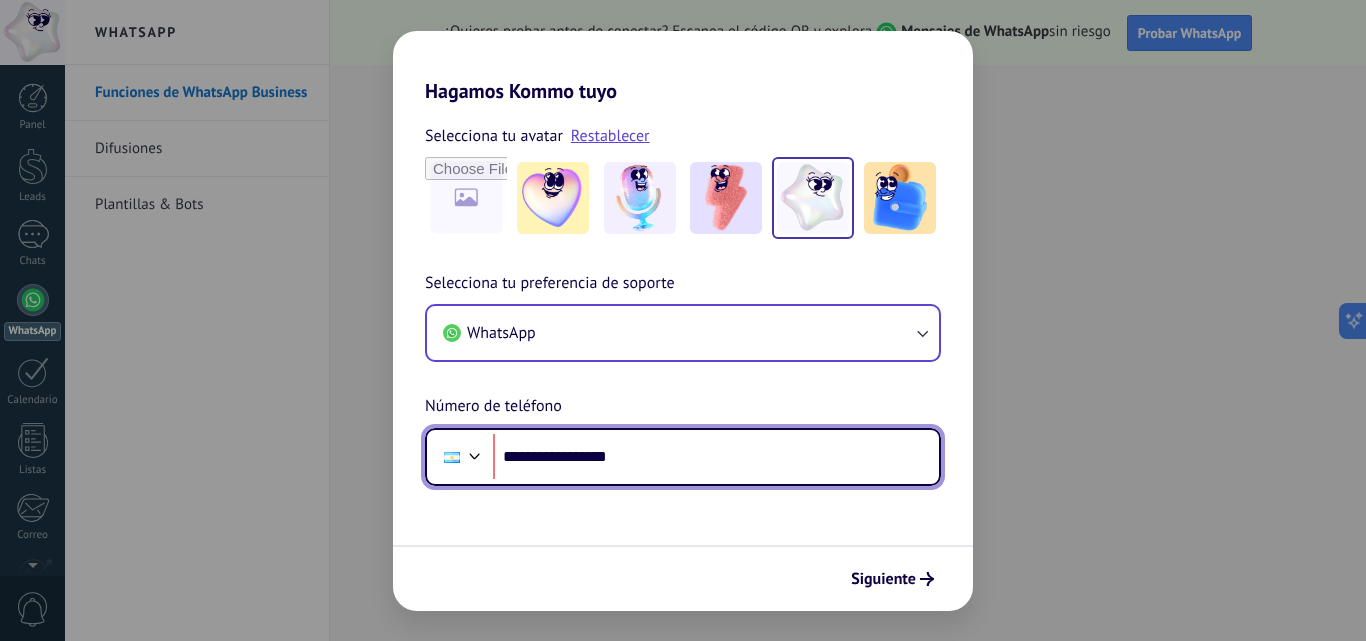 click on "**********" at bounding box center [716, 457] 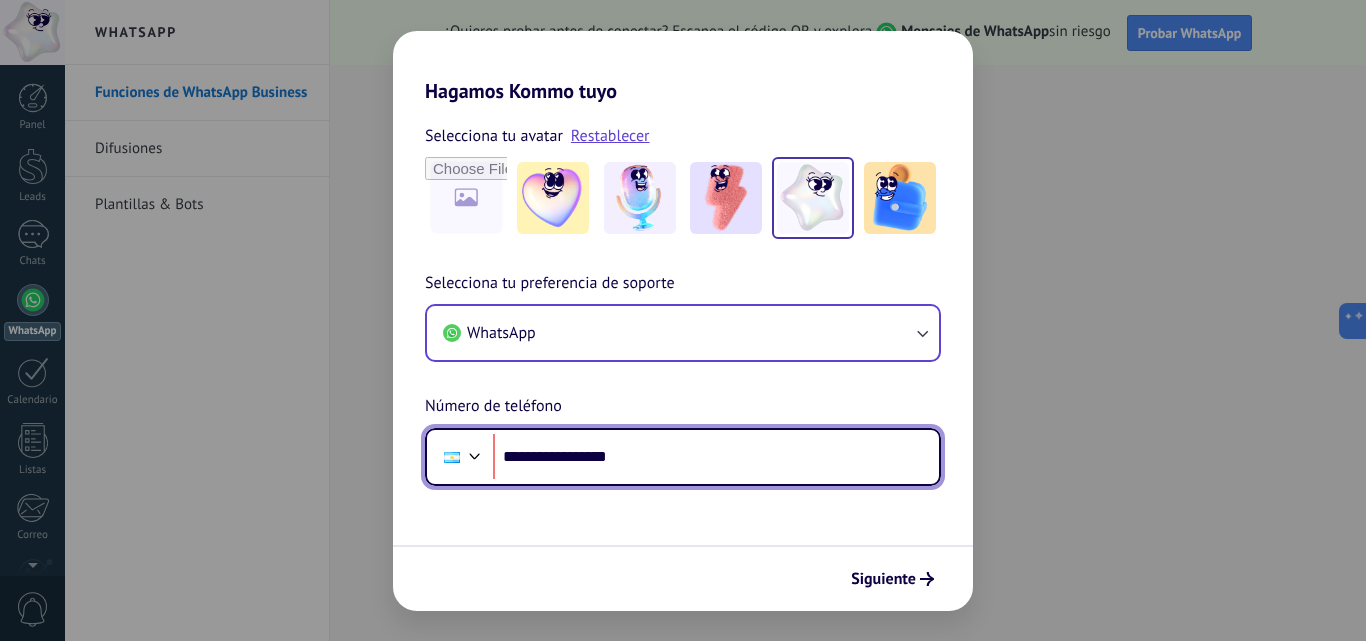 click on "**********" at bounding box center [716, 457] 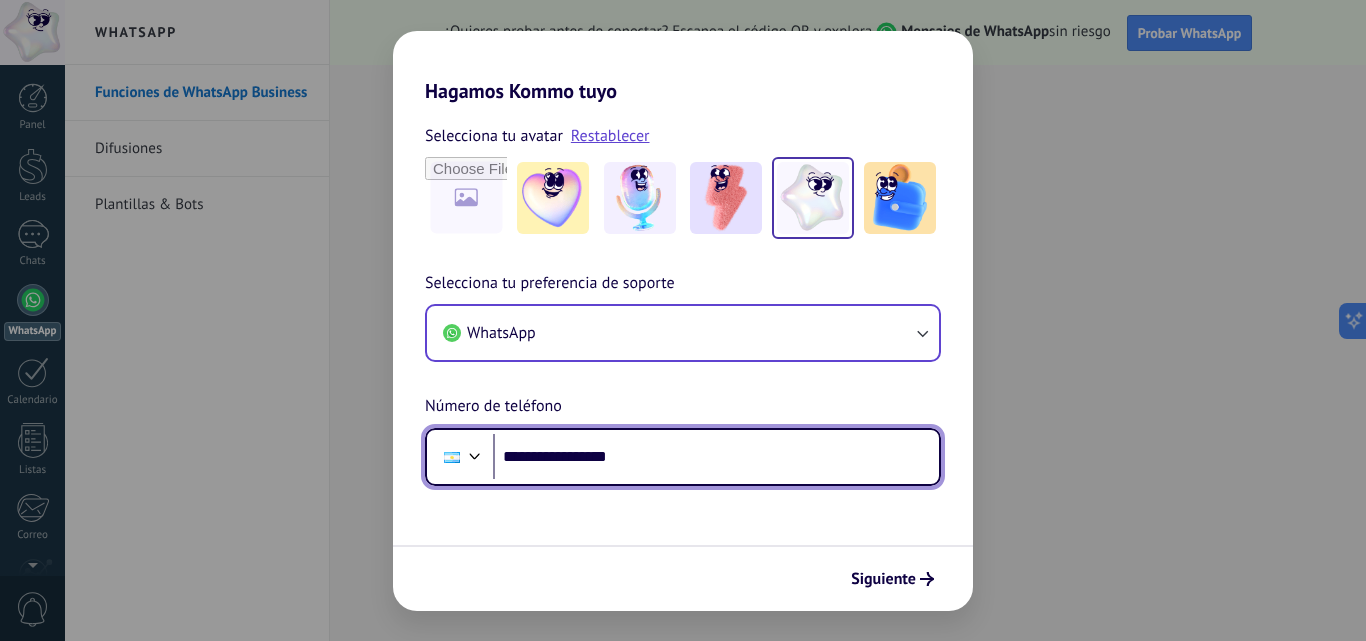 type on "**********" 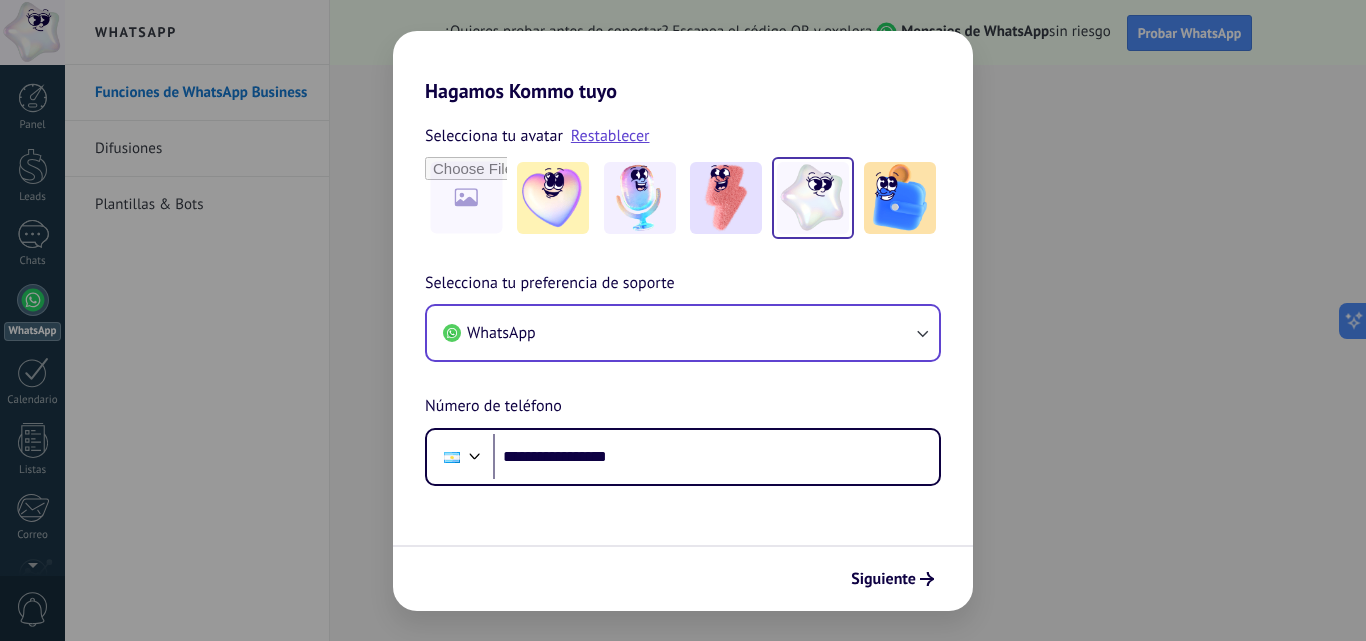 click on "Siguiente" at bounding box center [683, 578] 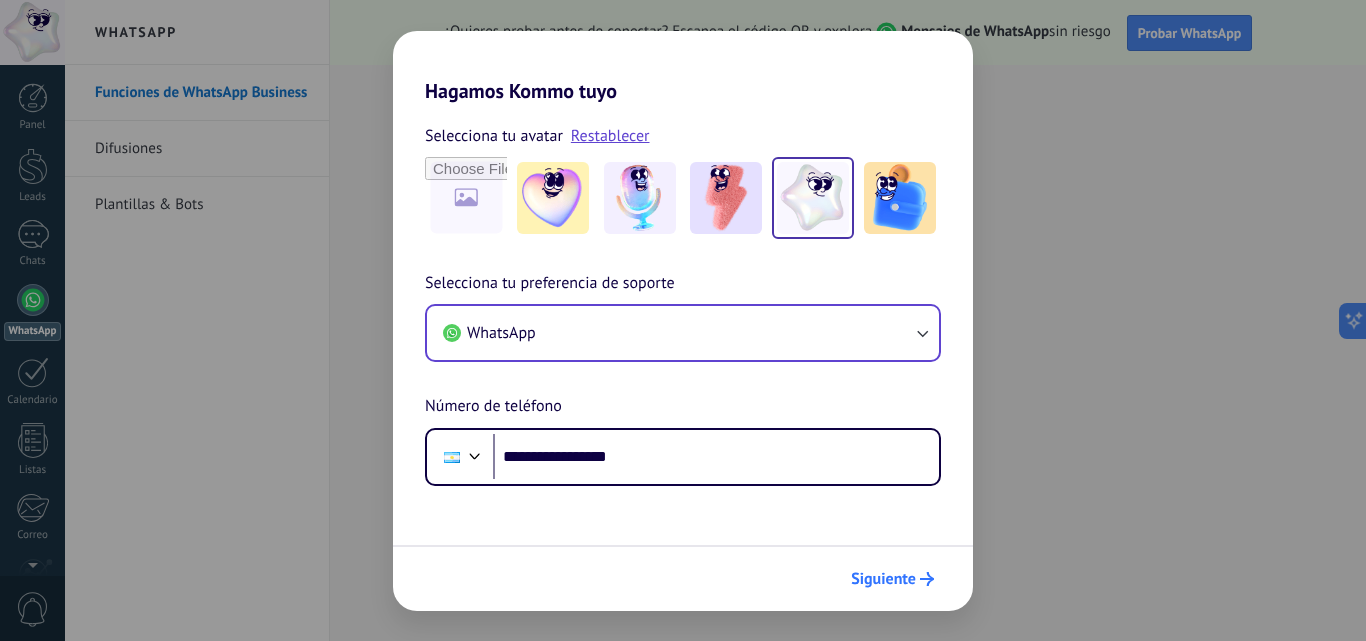 click on "Siguiente" at bounding box center [883, 579] 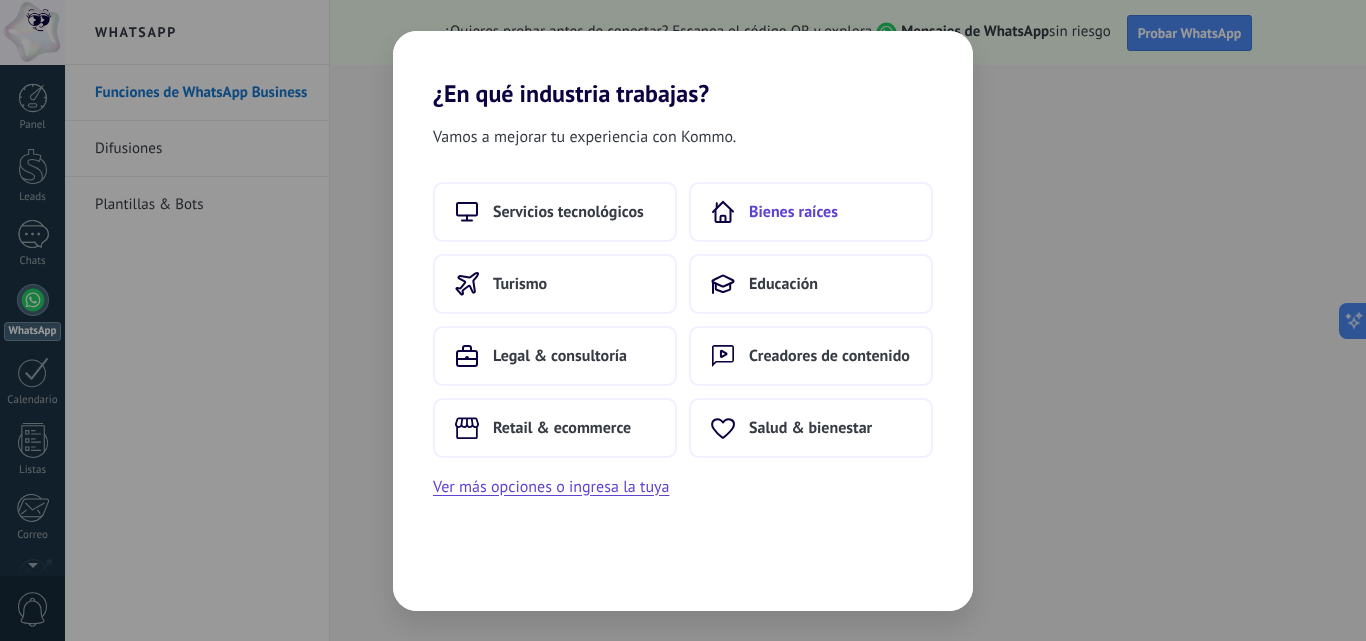 click on "Bienes raíces" at bounding box center (793, 212) 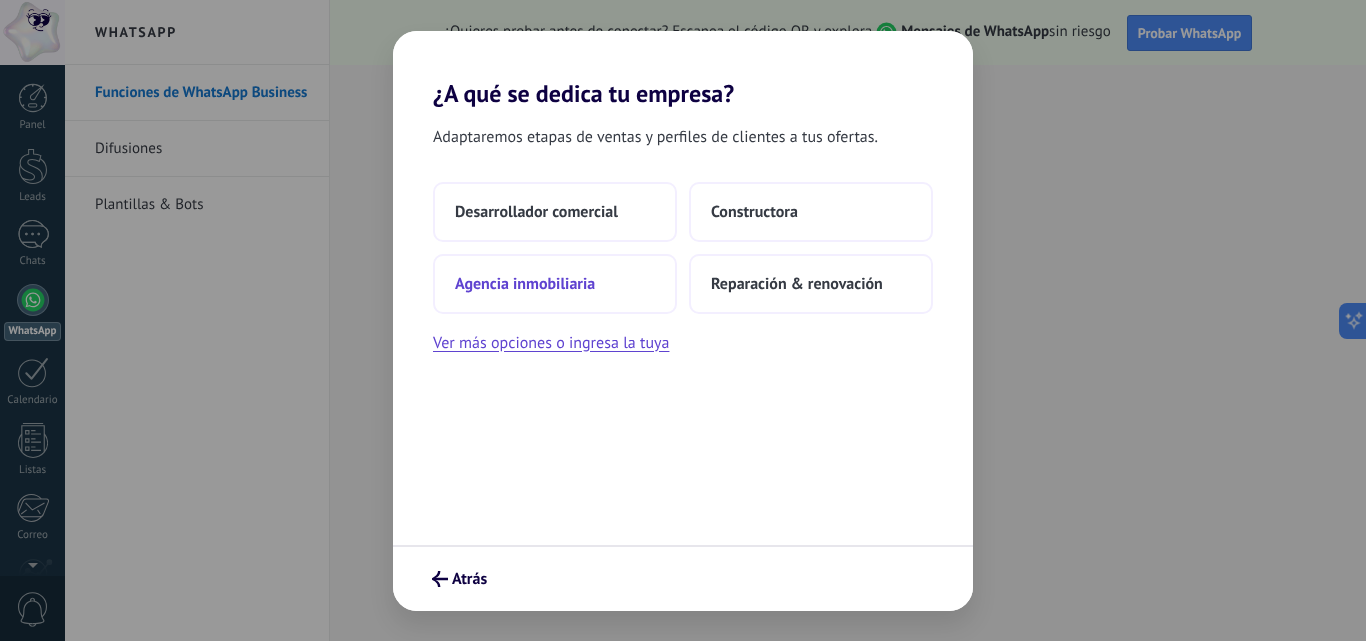 click on "Agencia inmobiliaria" at bounding box center (525, 284) 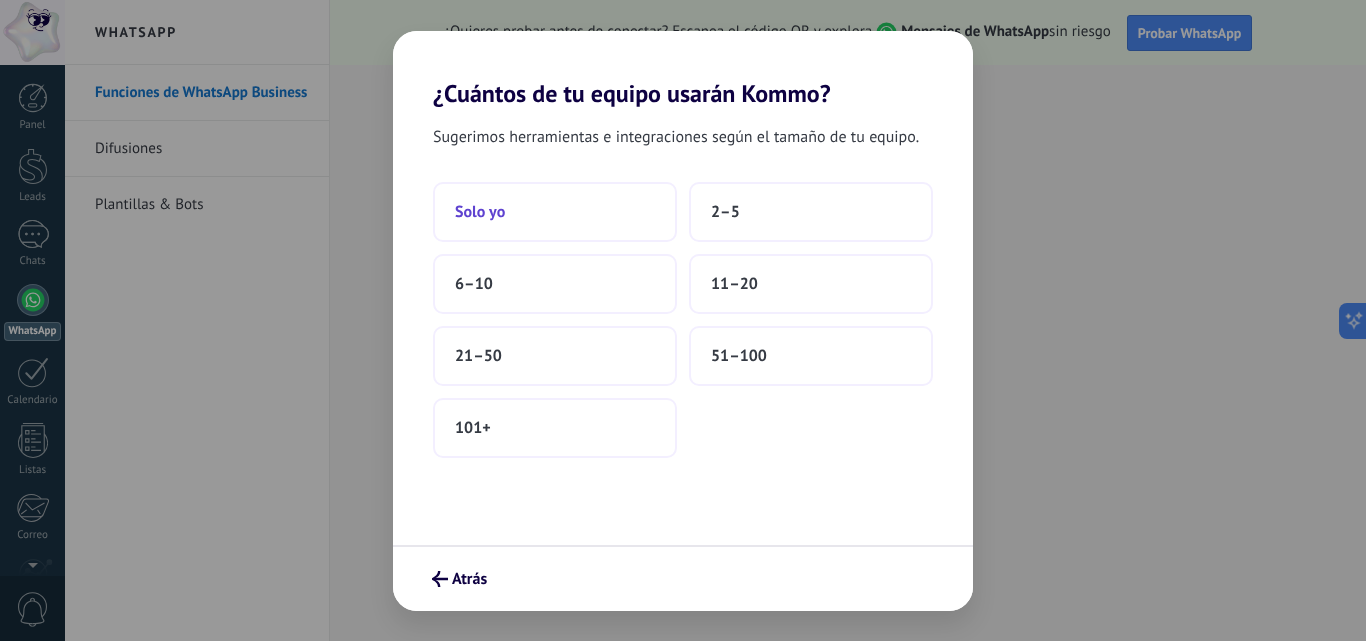 click on "Solo yo" at bounding box center (555, 212) 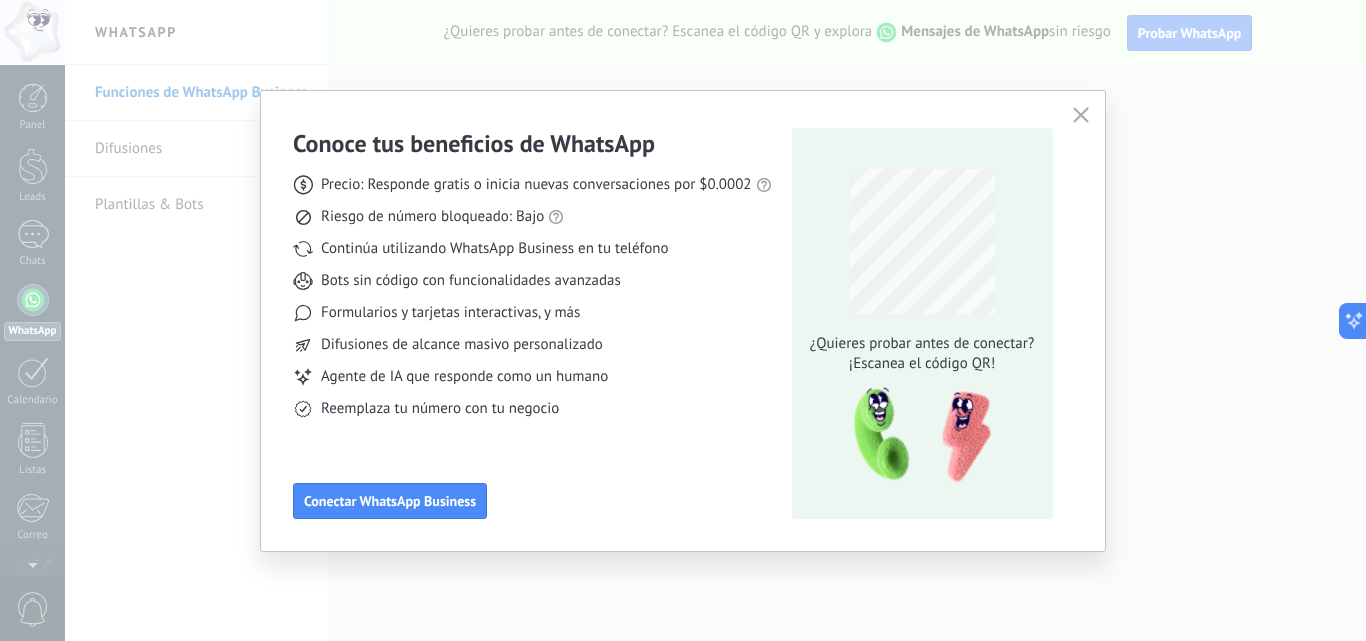 click at bounding box center (1081, 116) 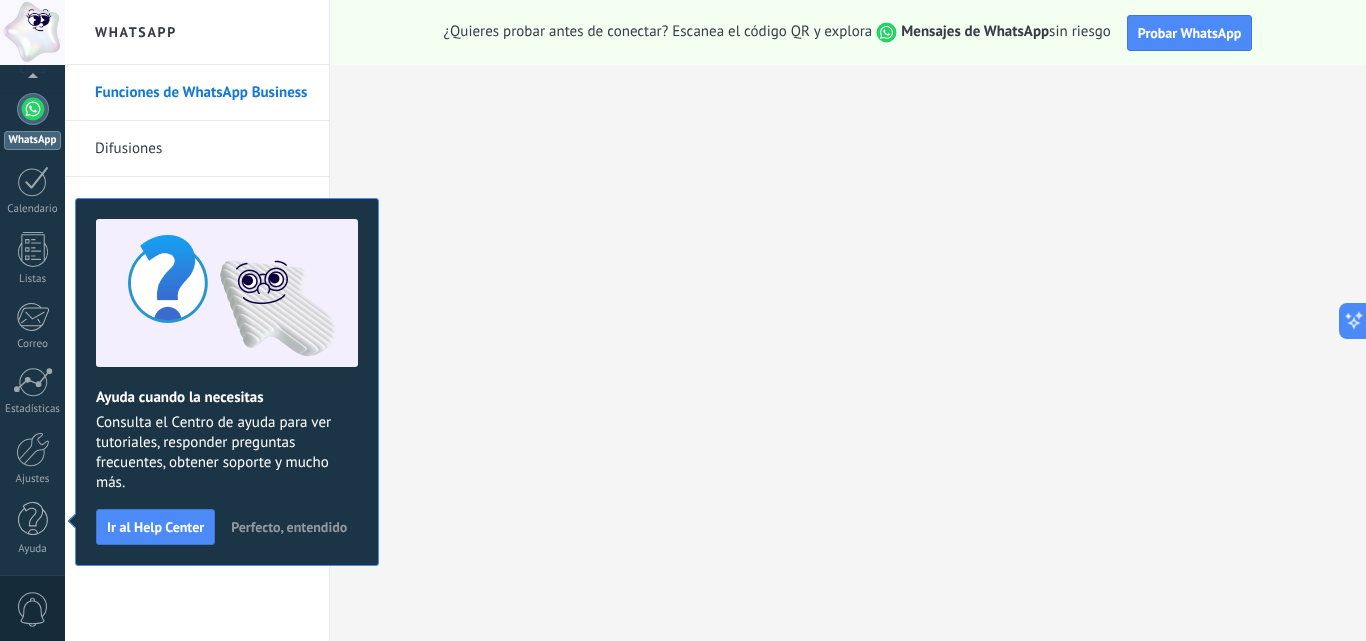 scroll, scrollTop: 0, scrollLeft: 0, axis: both 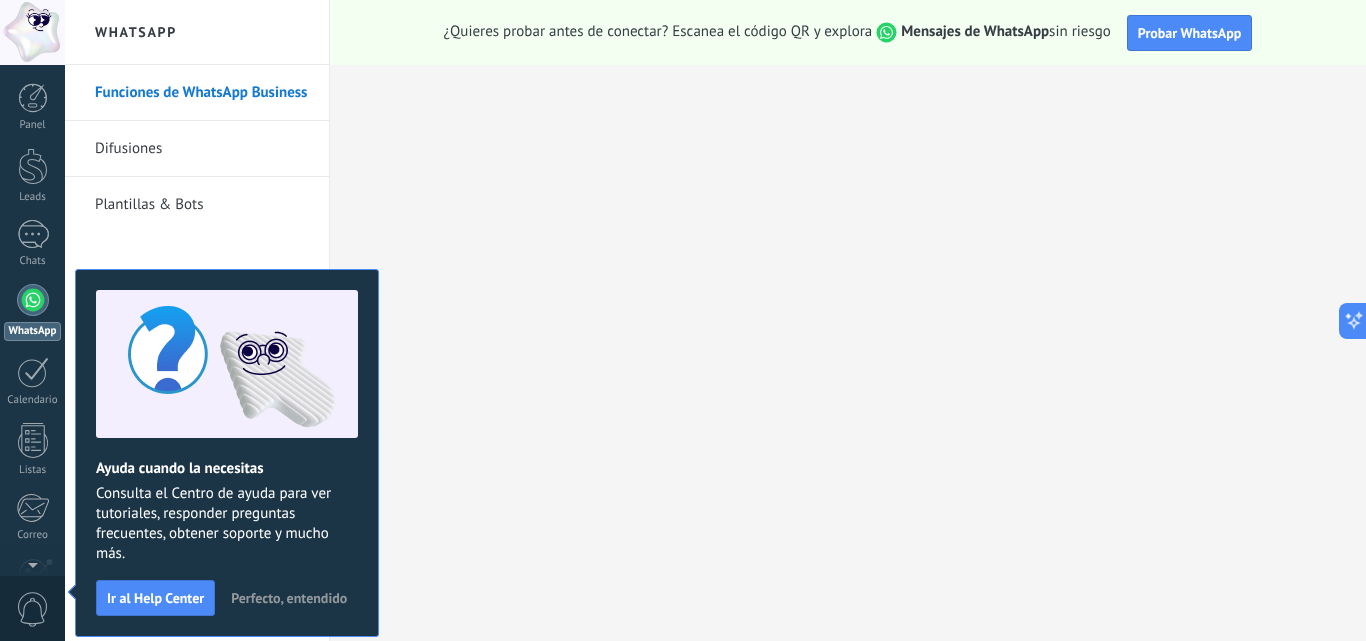 drag, startPoint x: 171, startPoint y: 153, endPoint x: 122, endPoint y: 140, distance: 50.695168 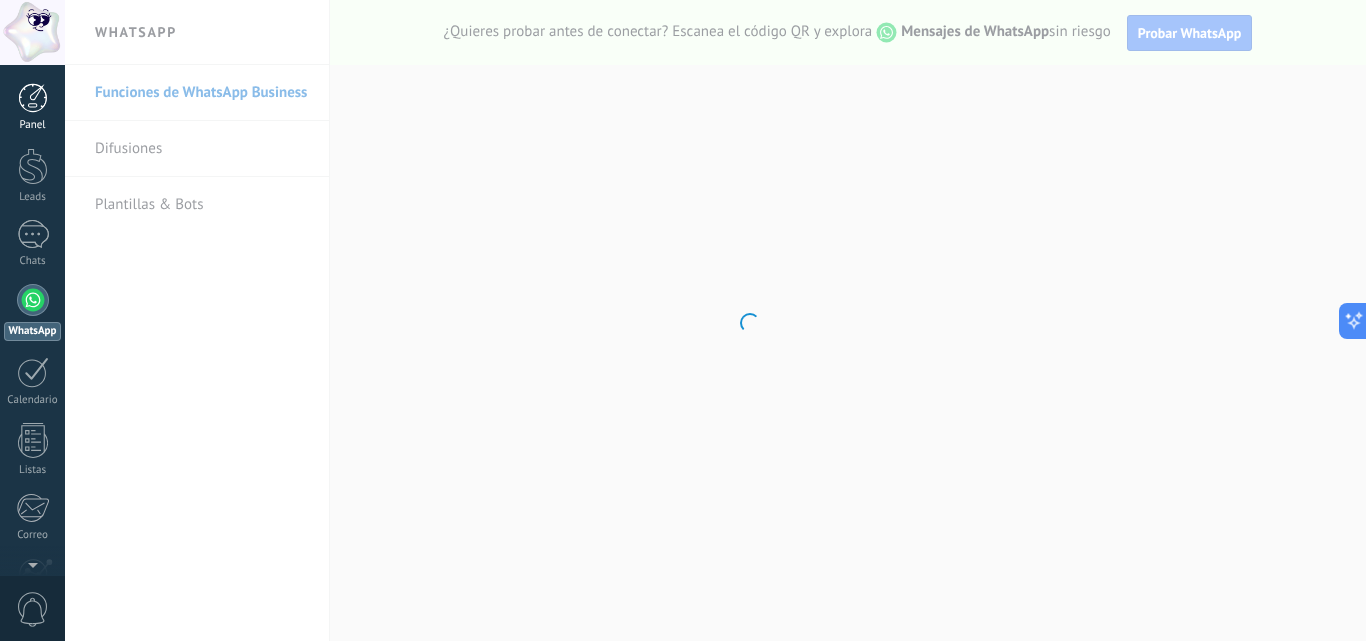 click at bounding box center [33, 98] 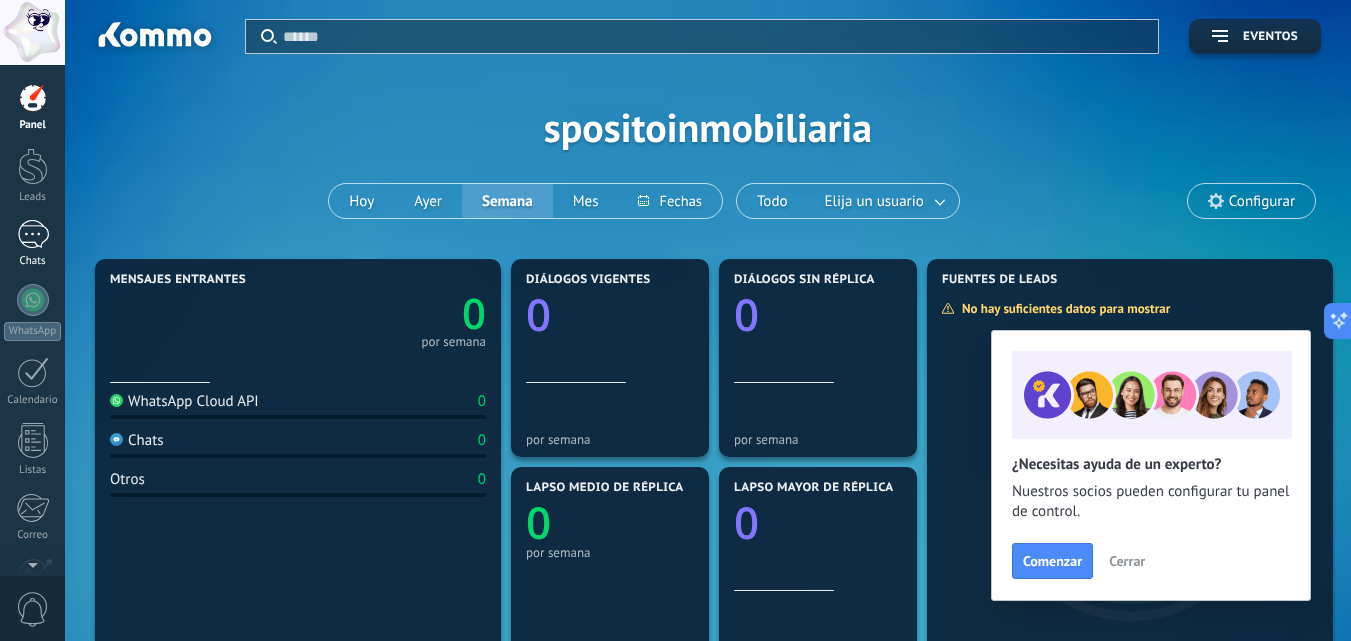 click at bounding box center [33, 234] 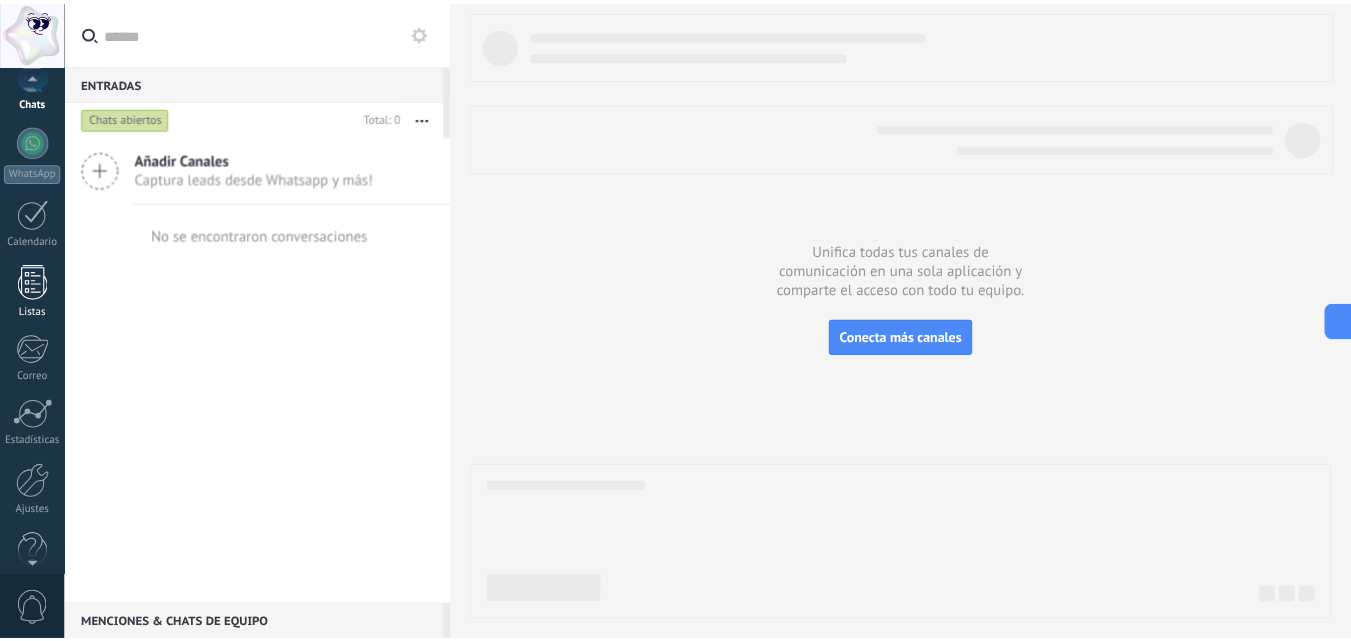 scroll, scrollTop: 191, scrollLeft: 0, axis: vertical 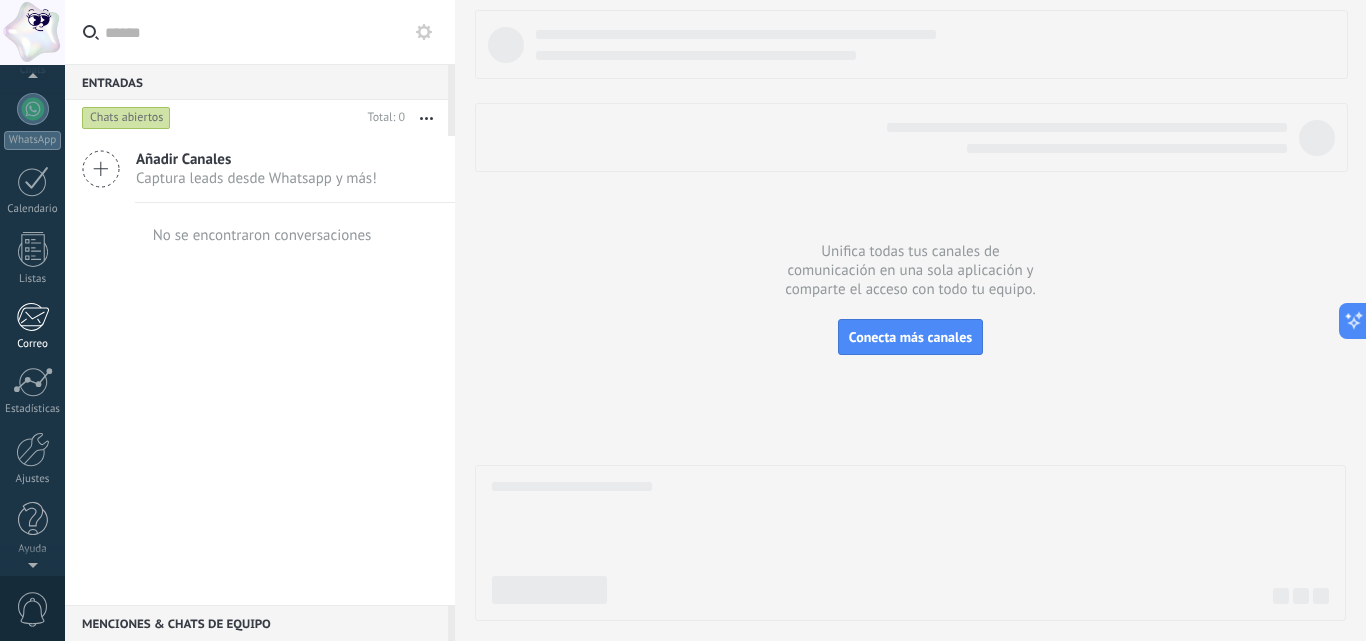 click on "Correo" at bounding box center (32, 326) 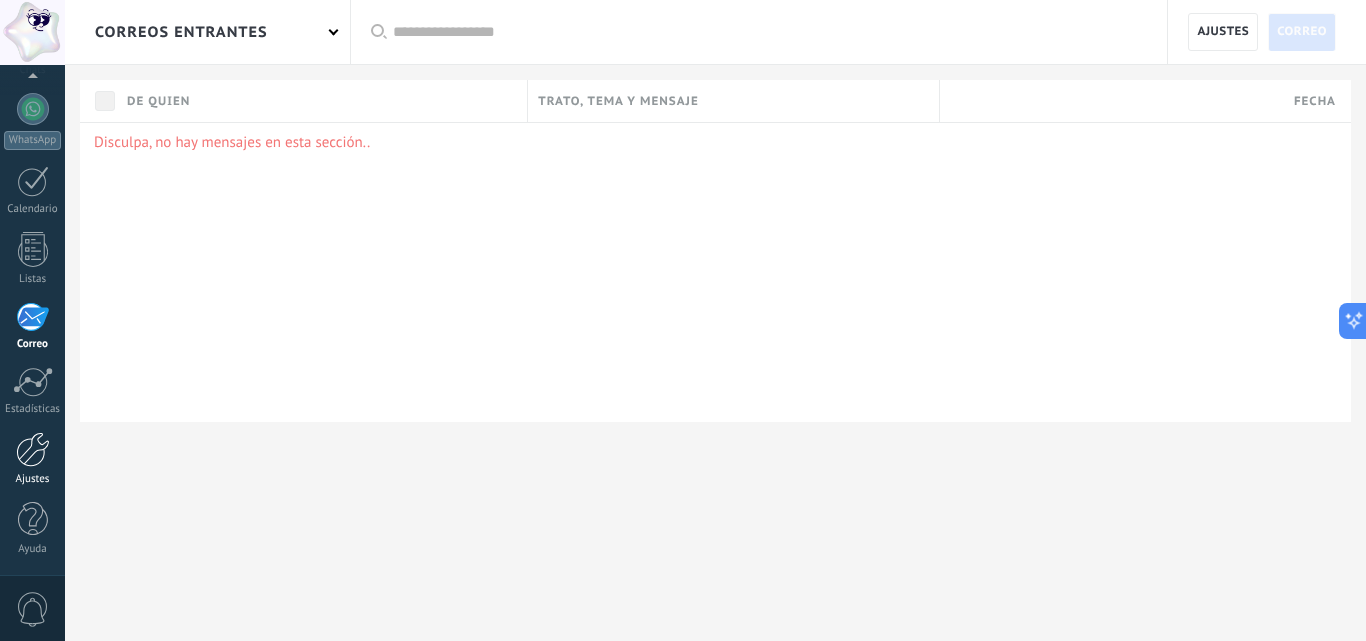 click on "Ajustes" at bounding box center (32, 459) 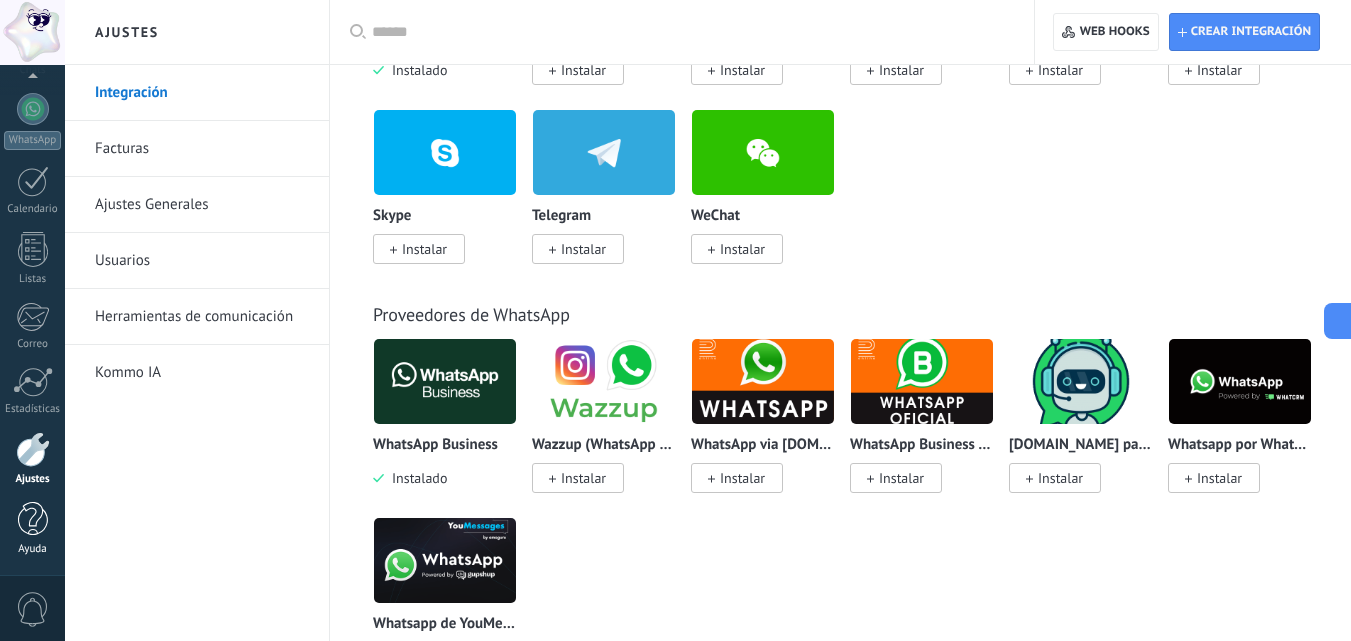 scroll, scrollTop: 600, scrollLeft: 0, axis: vertical 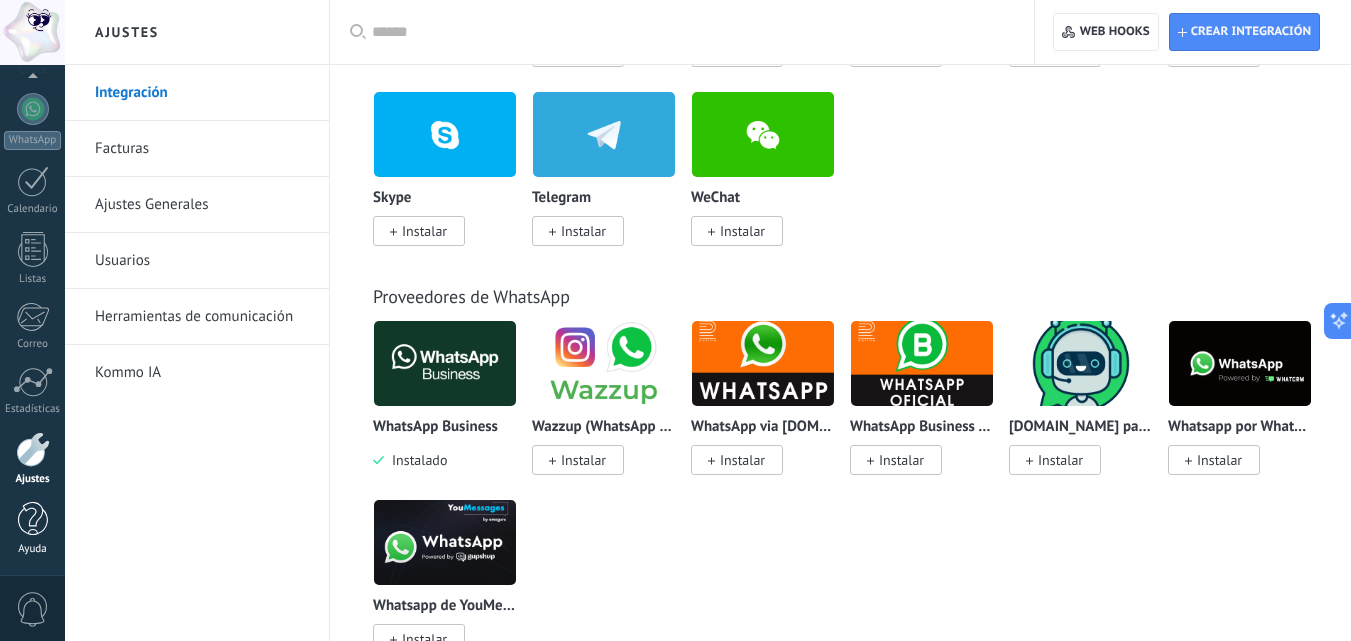 click at bounding box center [33, 519] 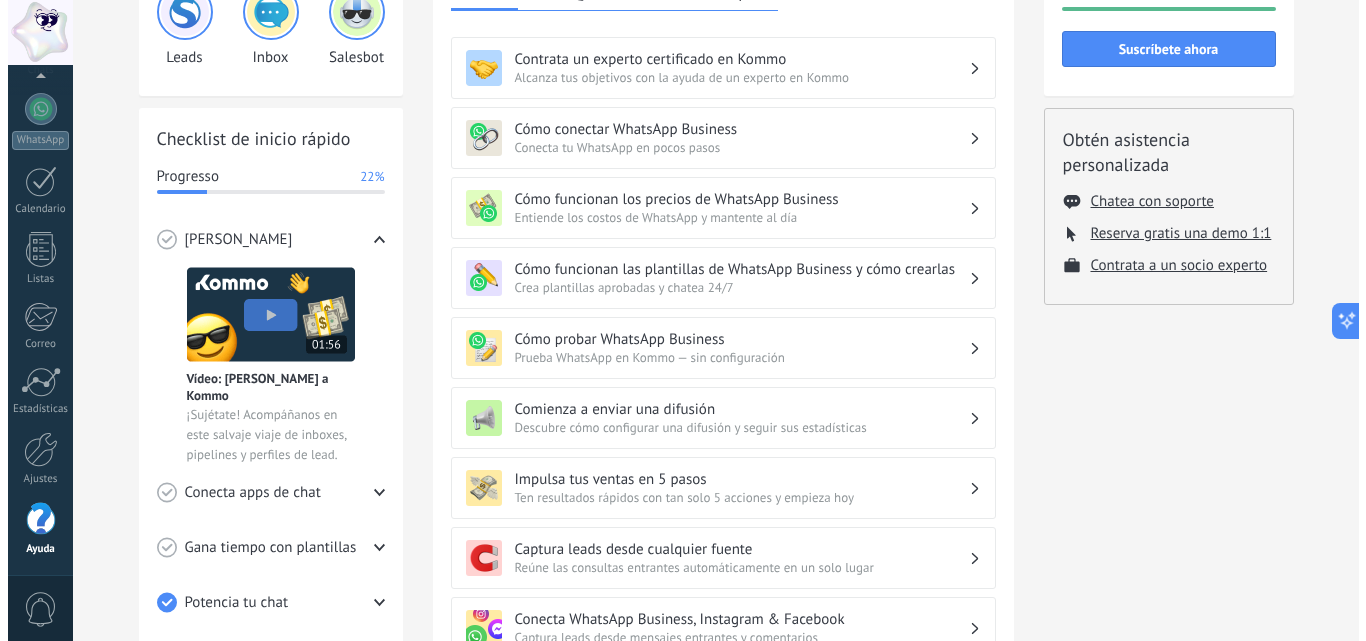 scroll, scrollTop: 200, scrollLeft: 0, axis: vertical 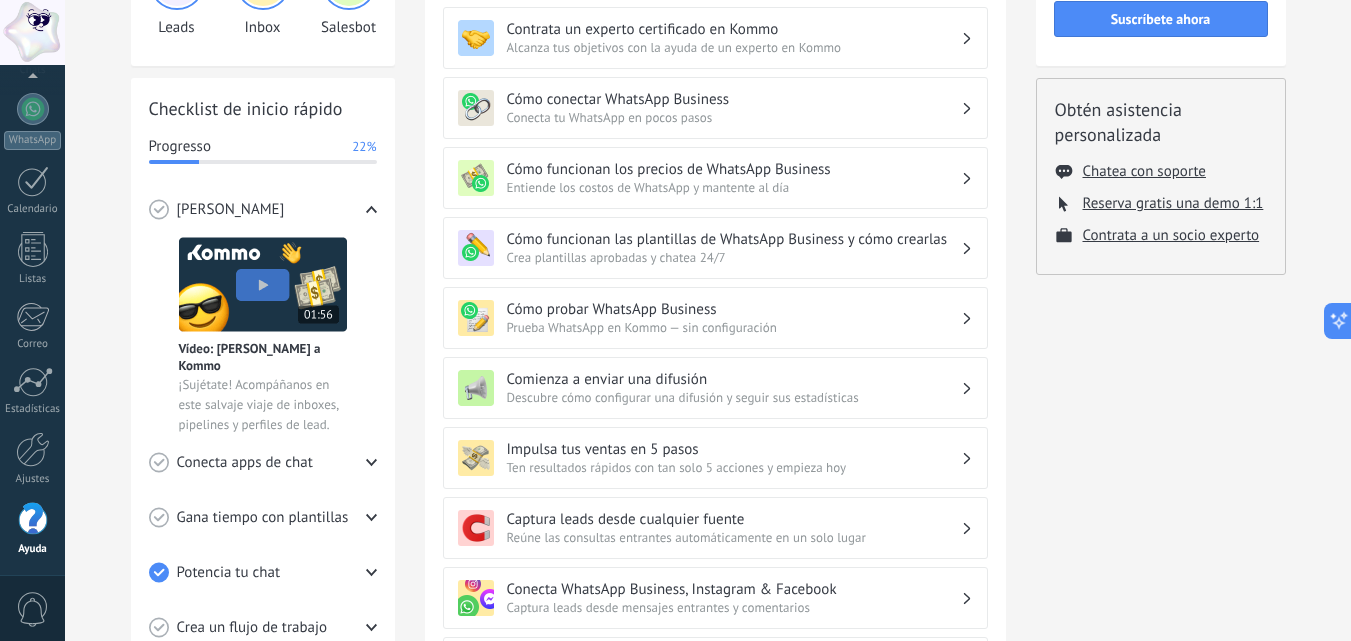 click on "0" at bounding box center (33, 609) 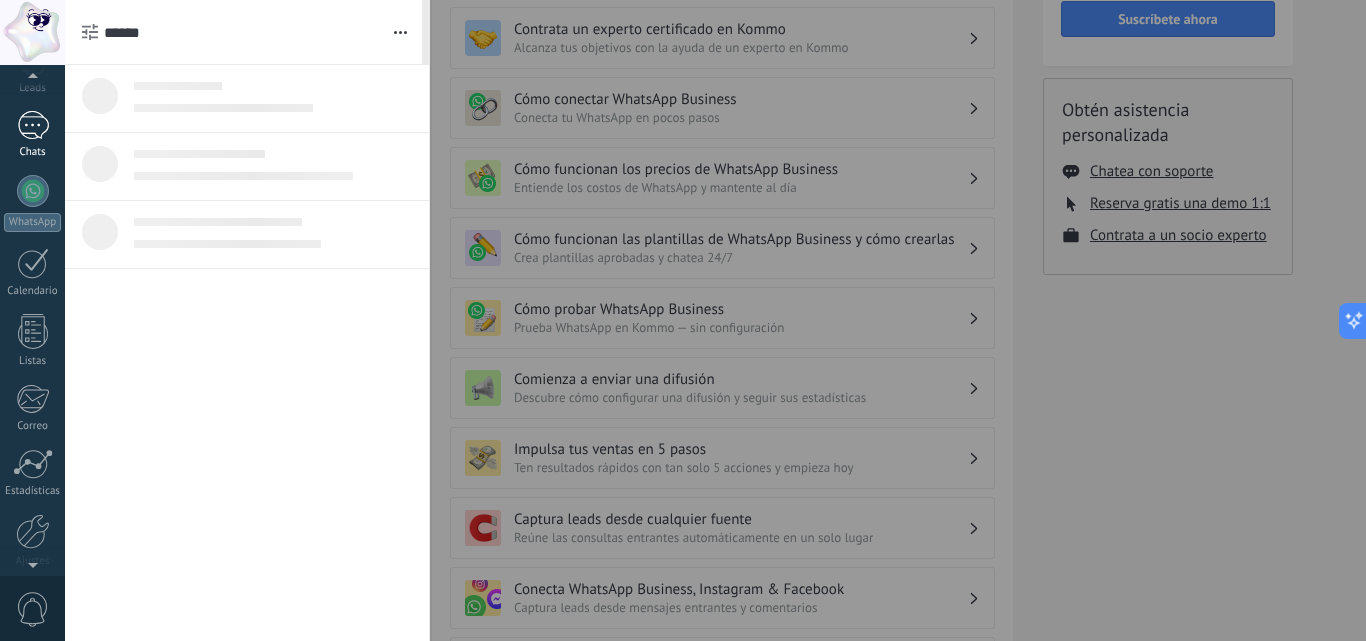 scroll, scrollTop: 0, scrollLeft: 0, axis: both 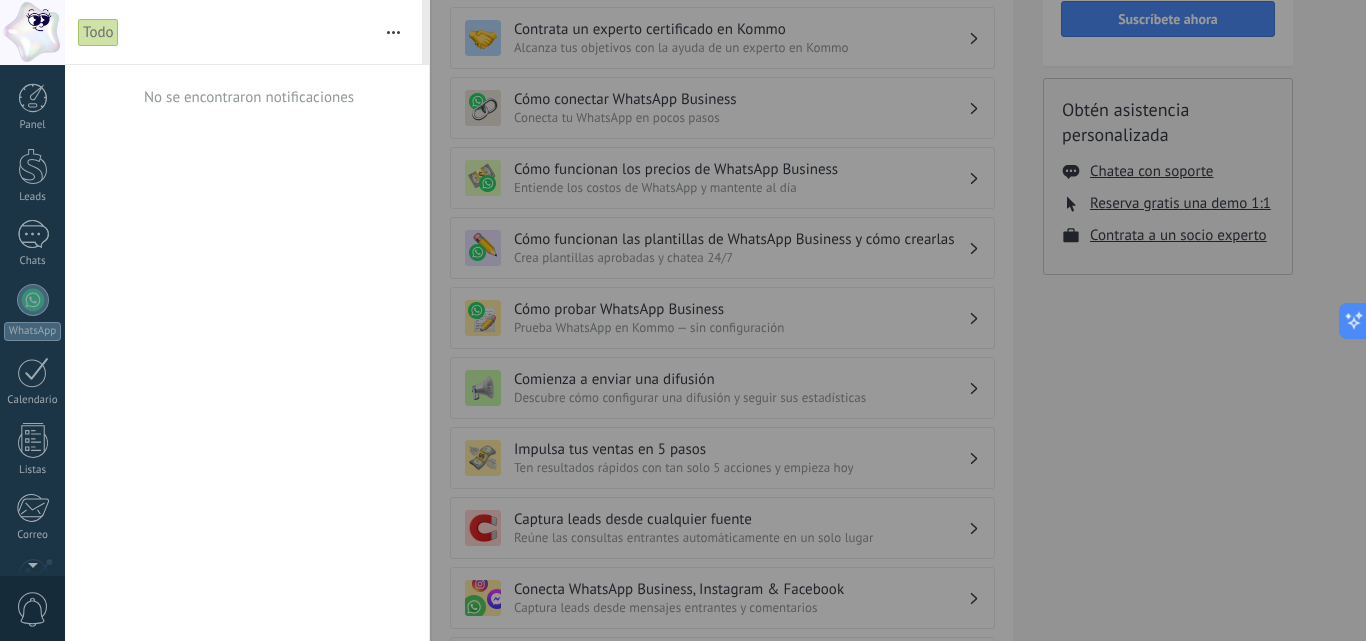 click at bounding box center (32, 32) 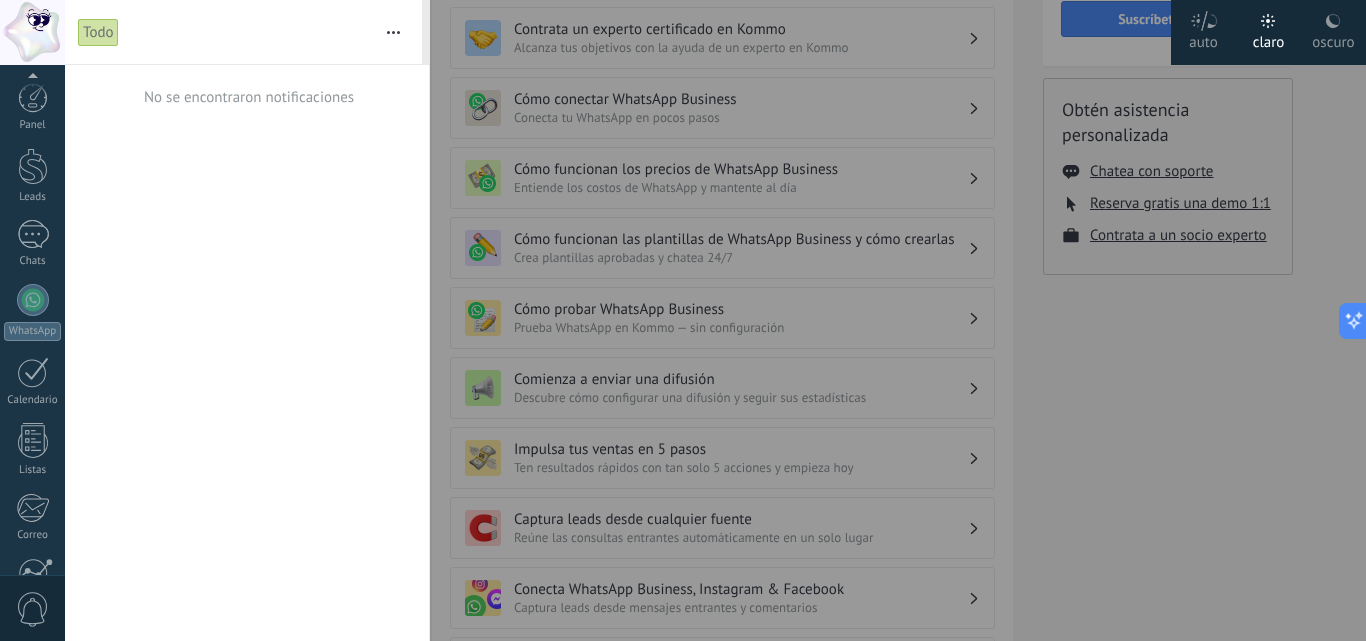 scroll, scrollTop: 191, scrollLeft: 0, axis: vertical 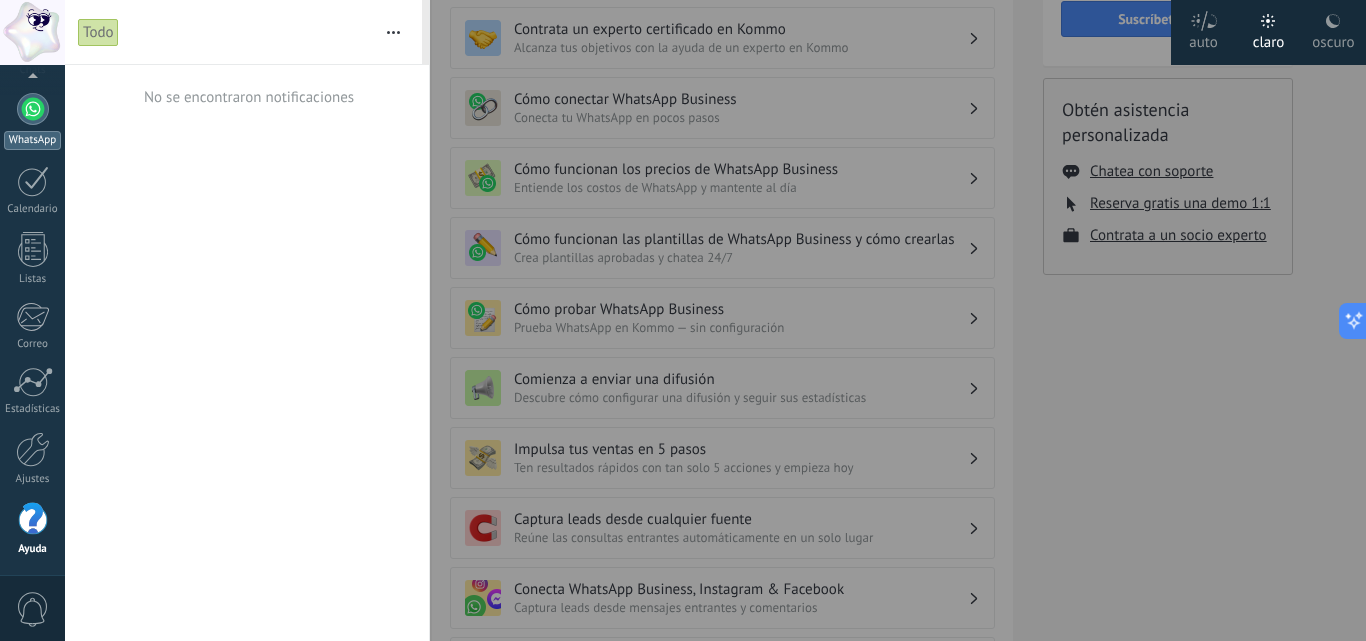 click at bounding box center [33, 109] 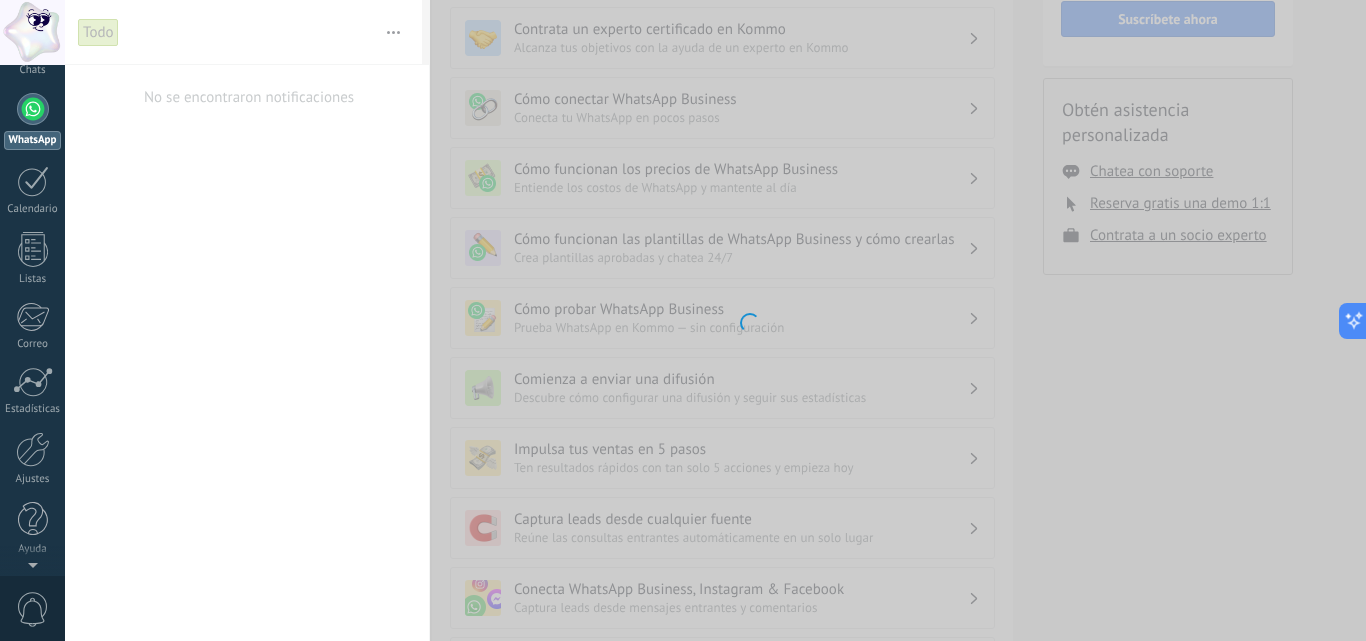 scroll, scrollTop: 0, scrollLeft: 0, axis: both 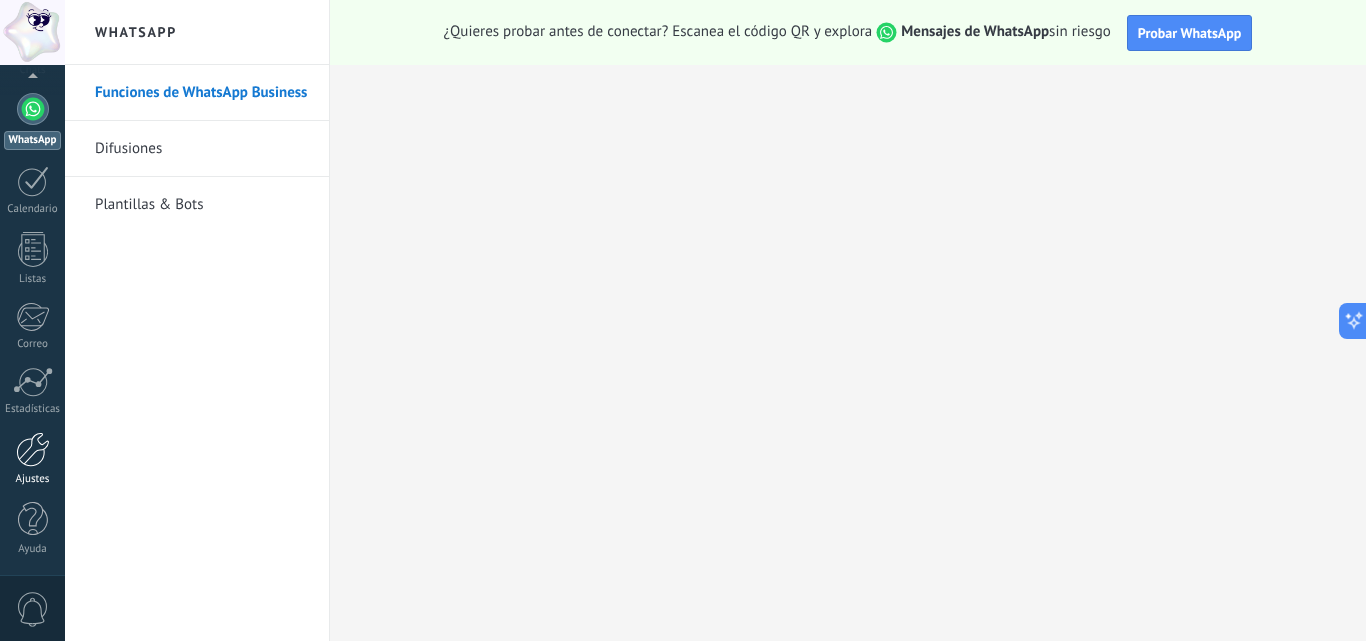 click at bounding box center [33, 449] 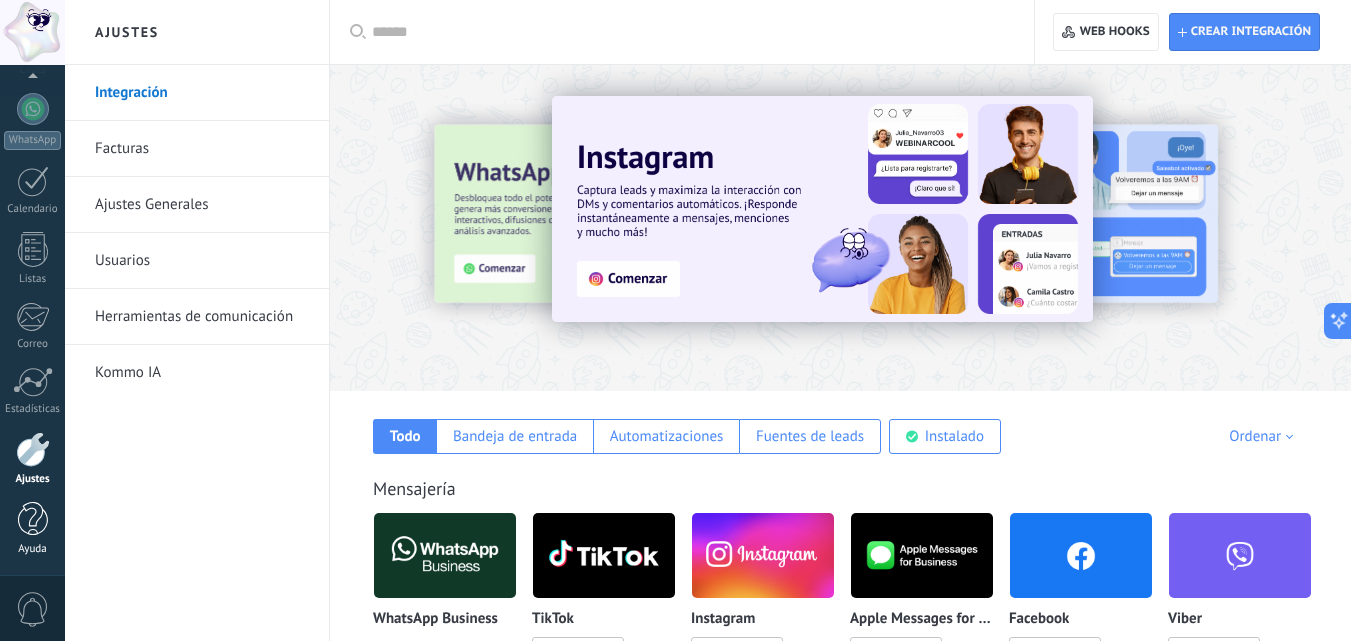 click at bounding box center [33, 519] 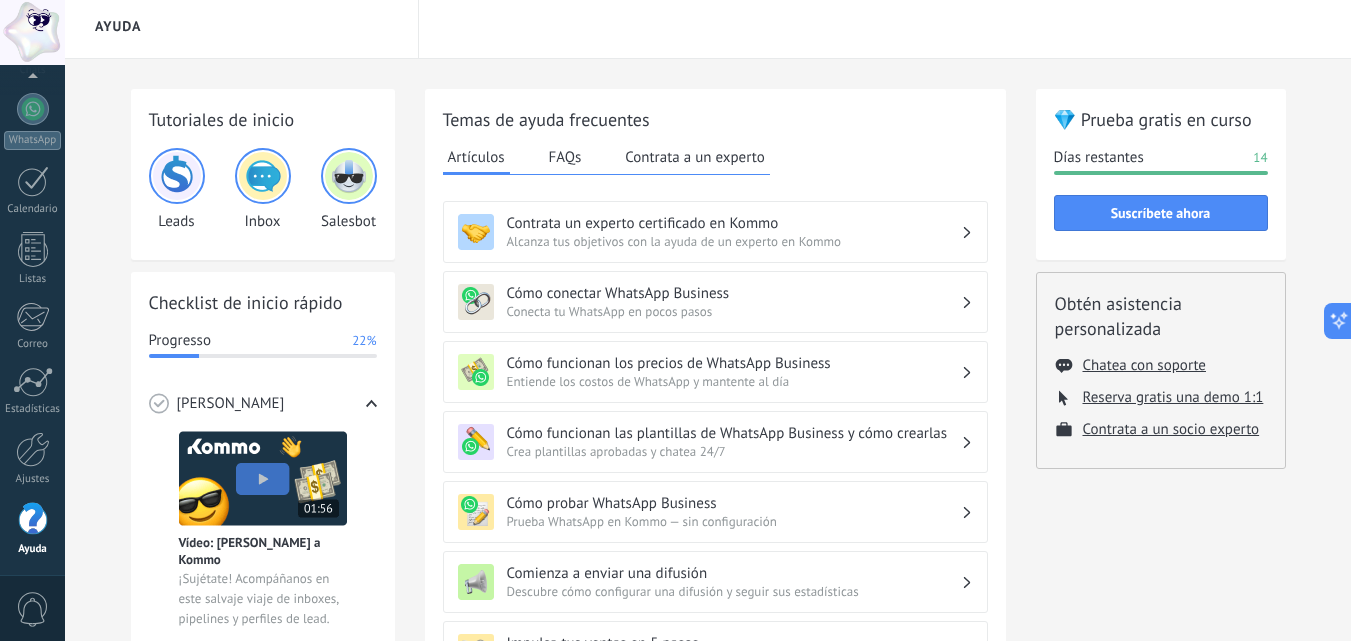 scroll, scrollTop: 0, scrollLeft: 0, axis: both 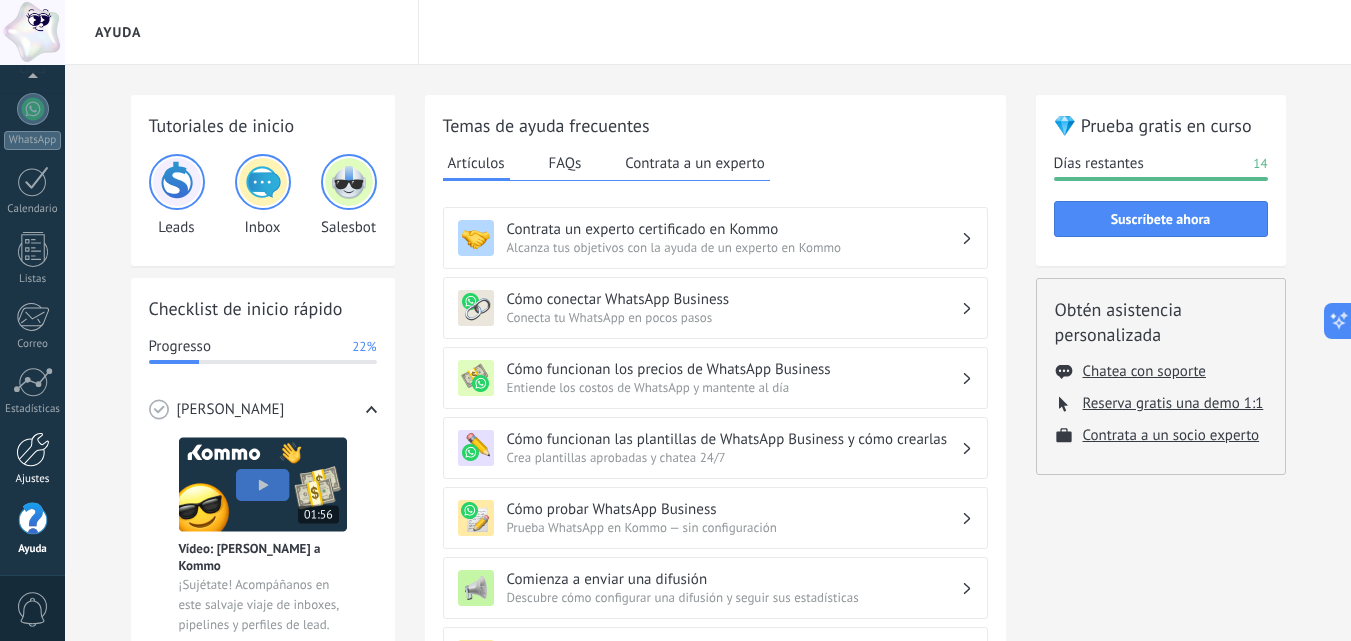 click at bounding box center [33, 449] 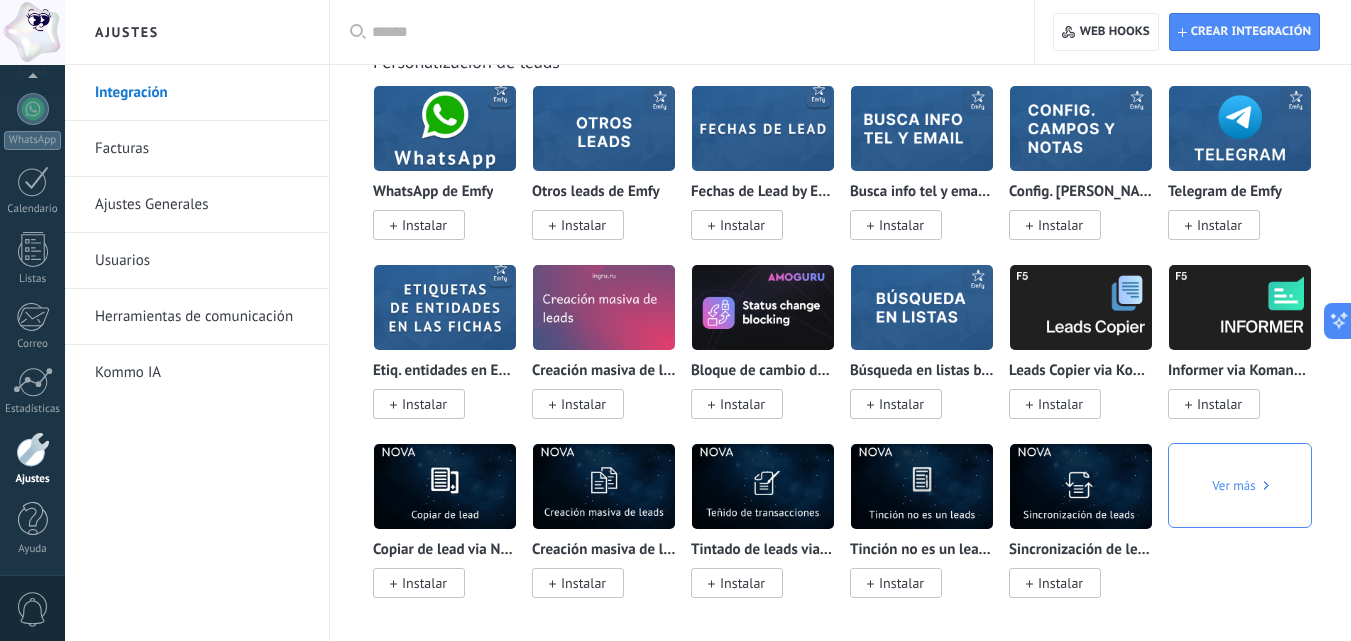 scroll, scrollTop: 6340, scrollLeft: 0, axis: vertical 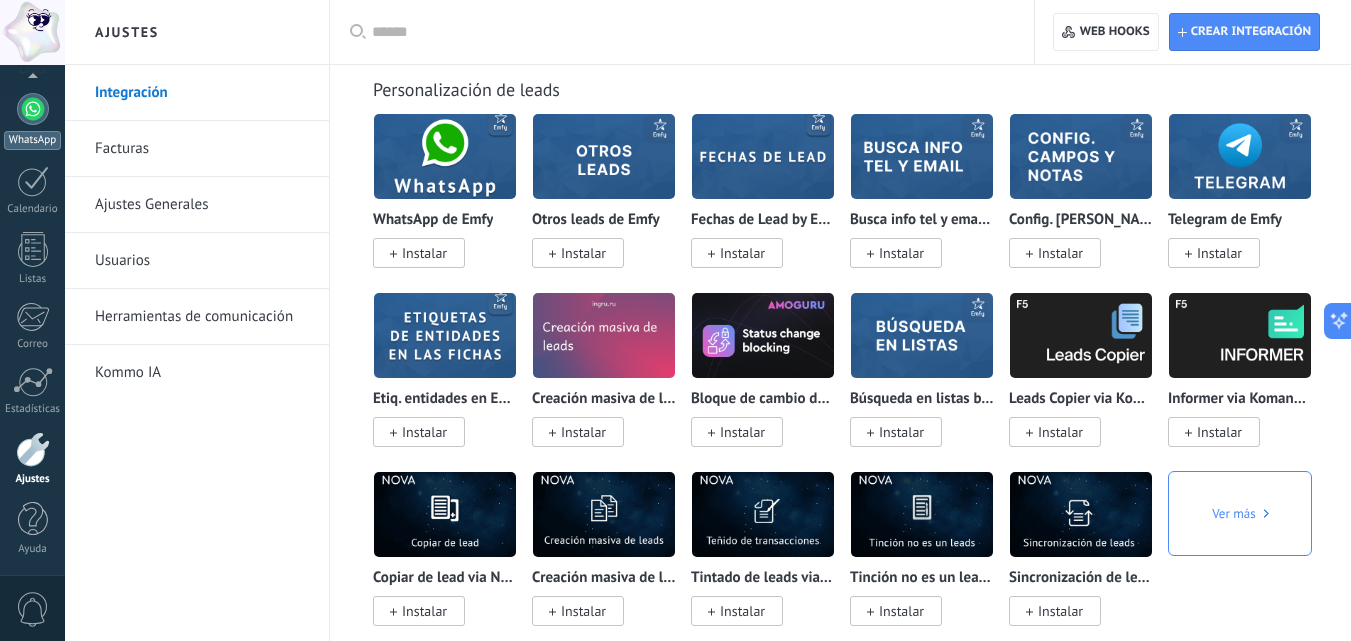 click on "WhatsApp" at bounding box center (32, 121) 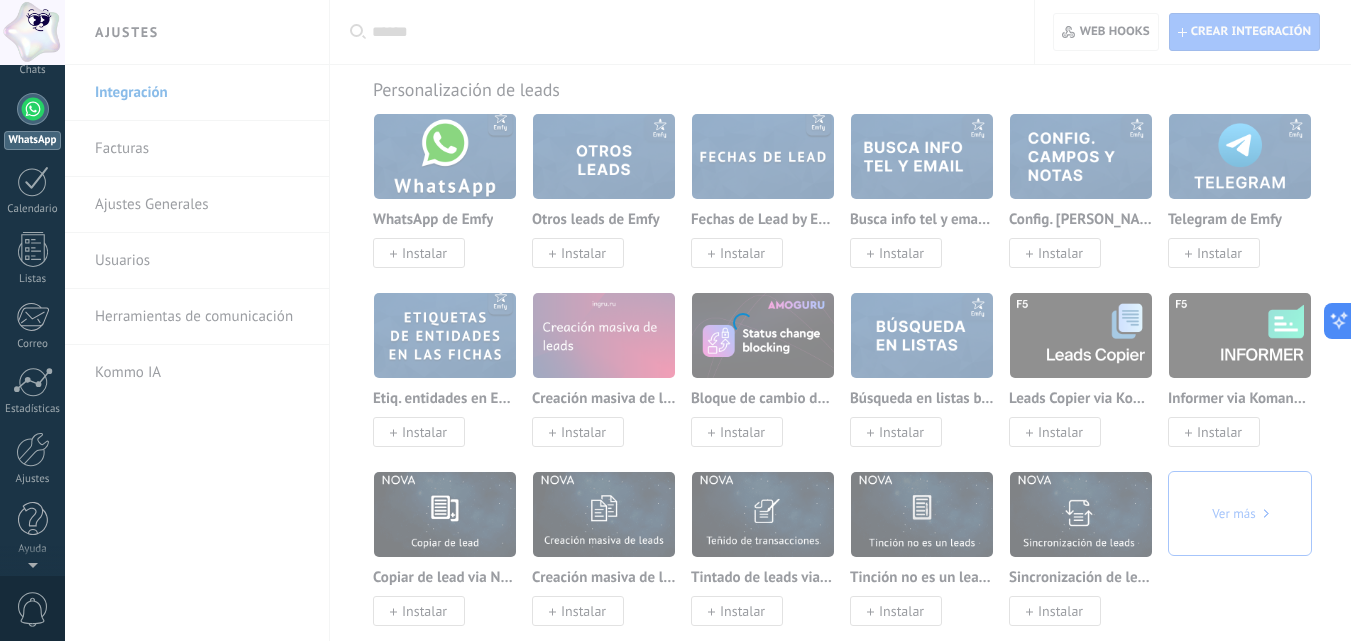 scroll, scrollTop: 0, scrollLeft: 0, axis: both 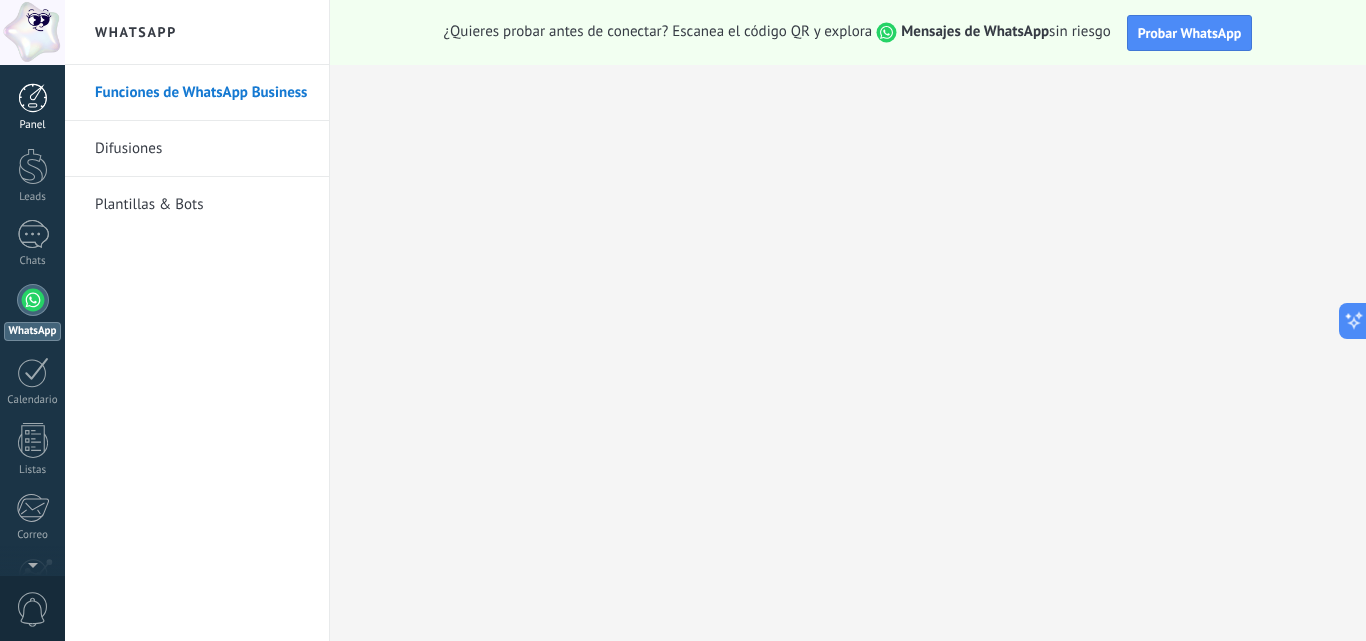 click at bounding box center (33, 98) 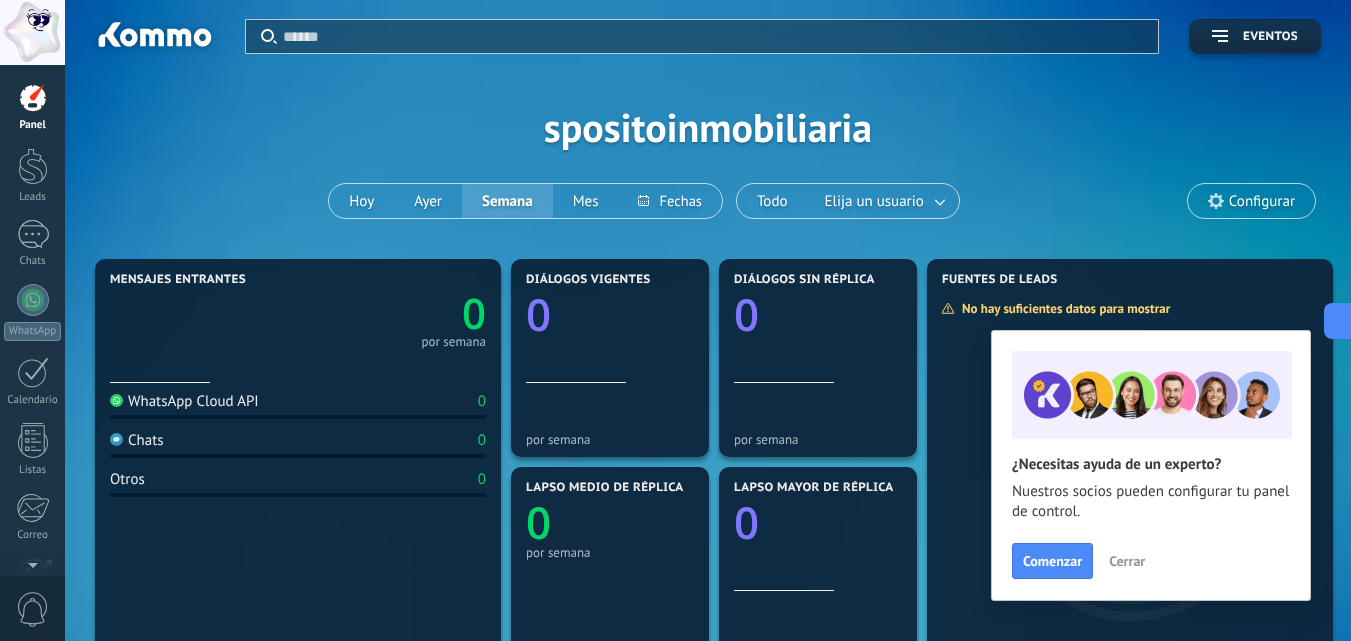 click on "Configurar" at bounding box center [1262, 201] 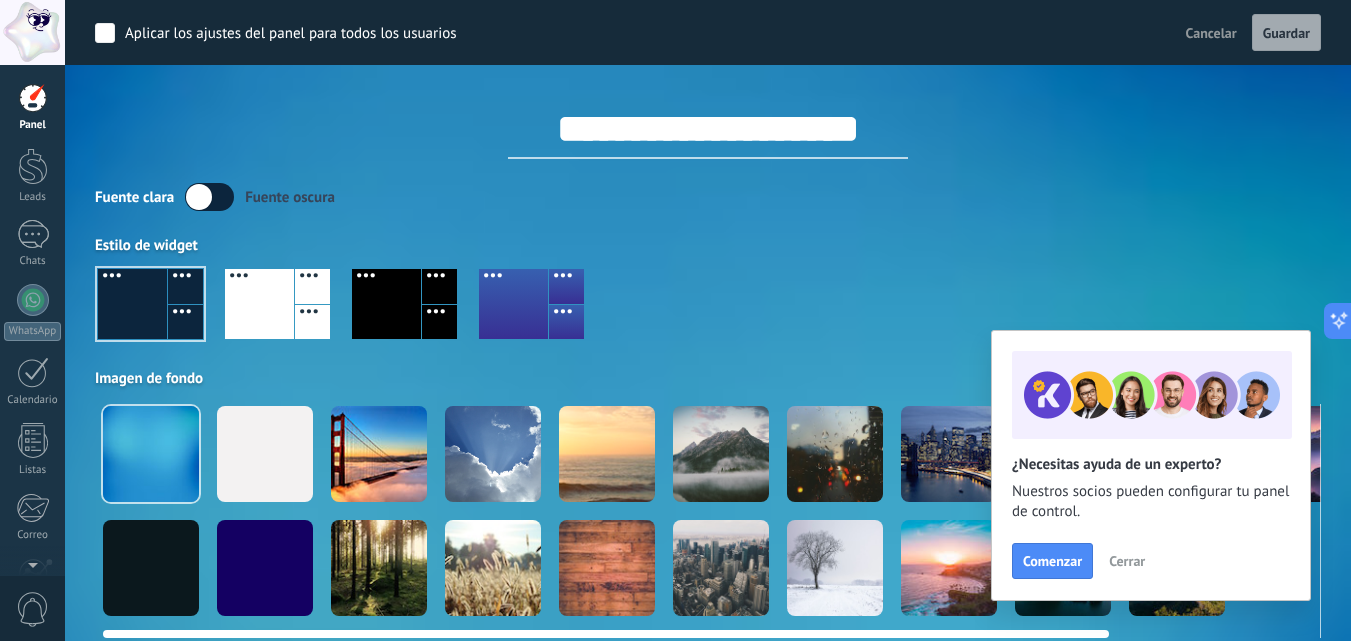 click at bounding box center [607, 454] 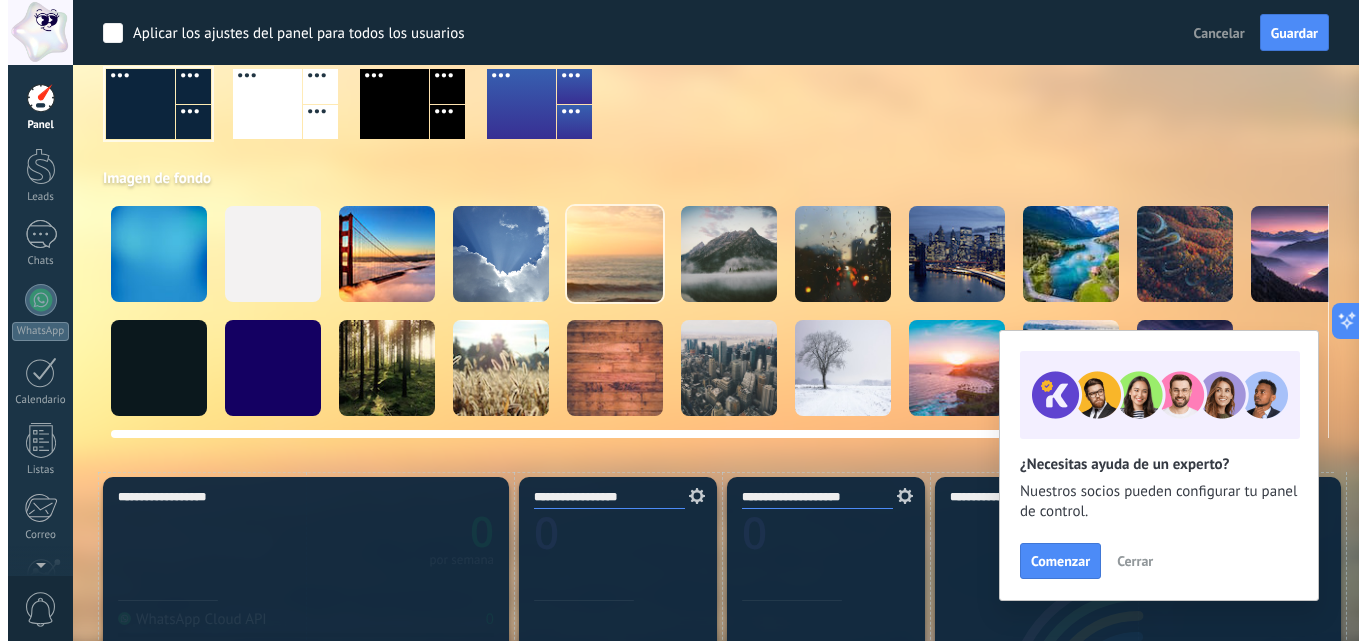 scroll, scrollTop: 0, scrollLeft: 0, axis: both 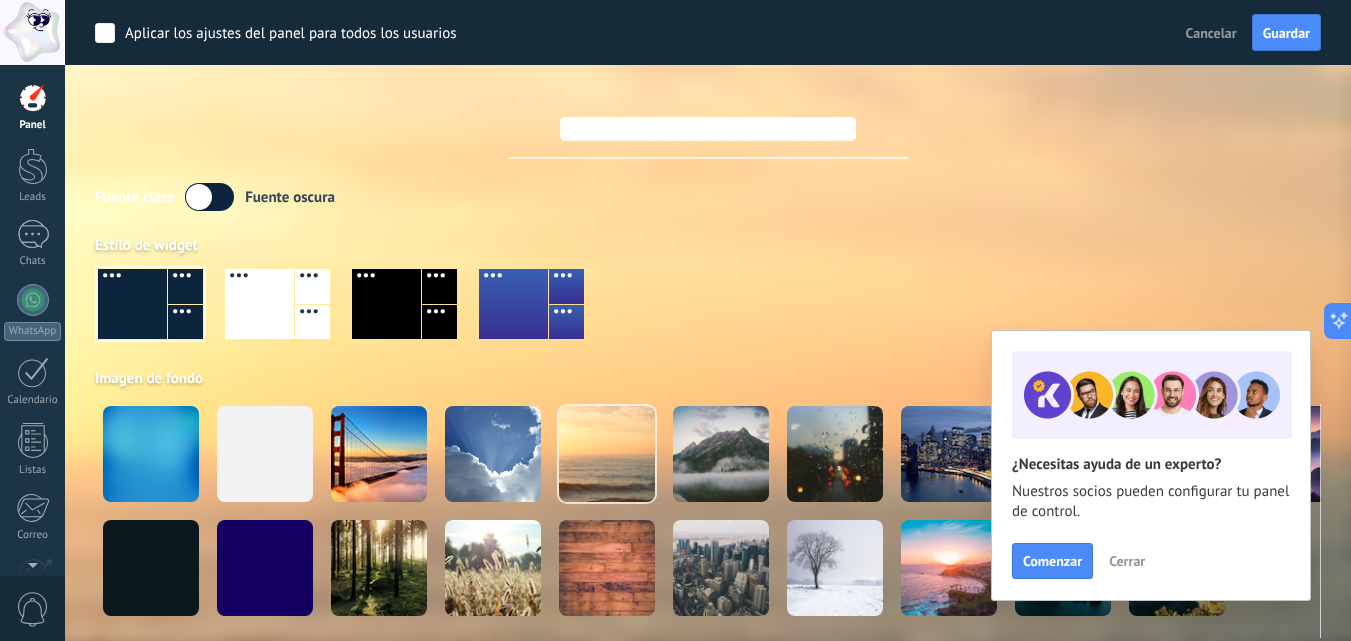 click at bounding box center (32, 32) 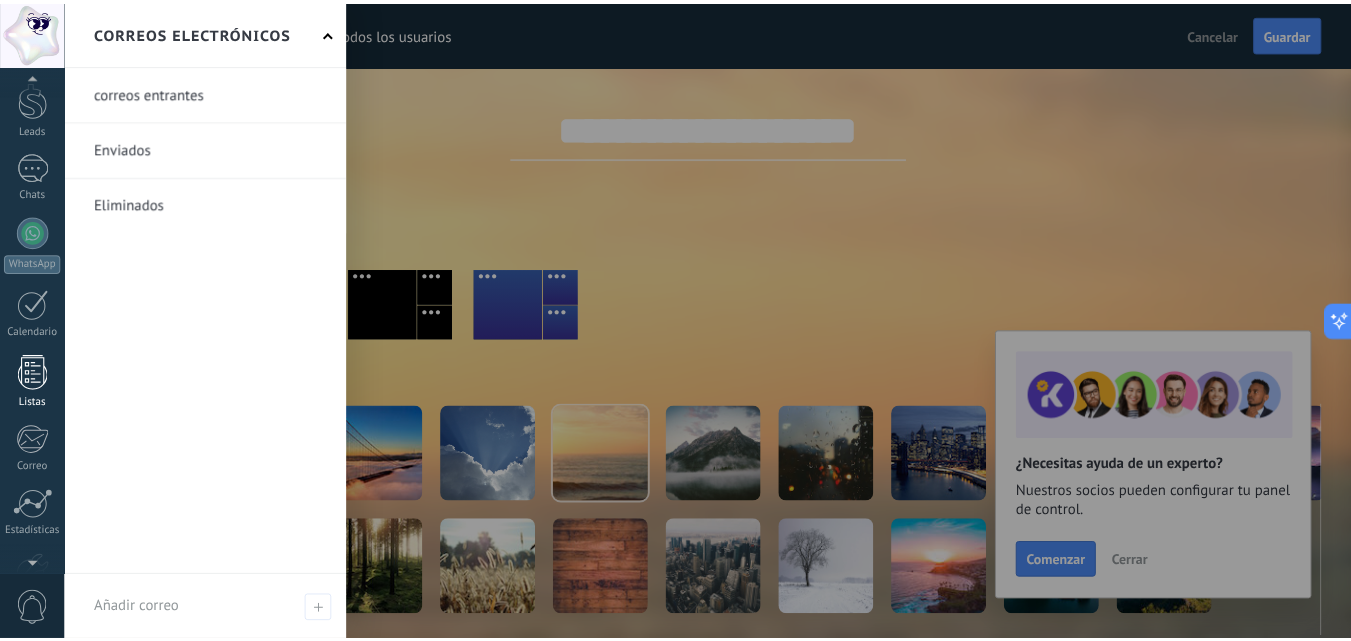 scroll, scrollTop: 191, scrollLeft: 0, axis: vertical 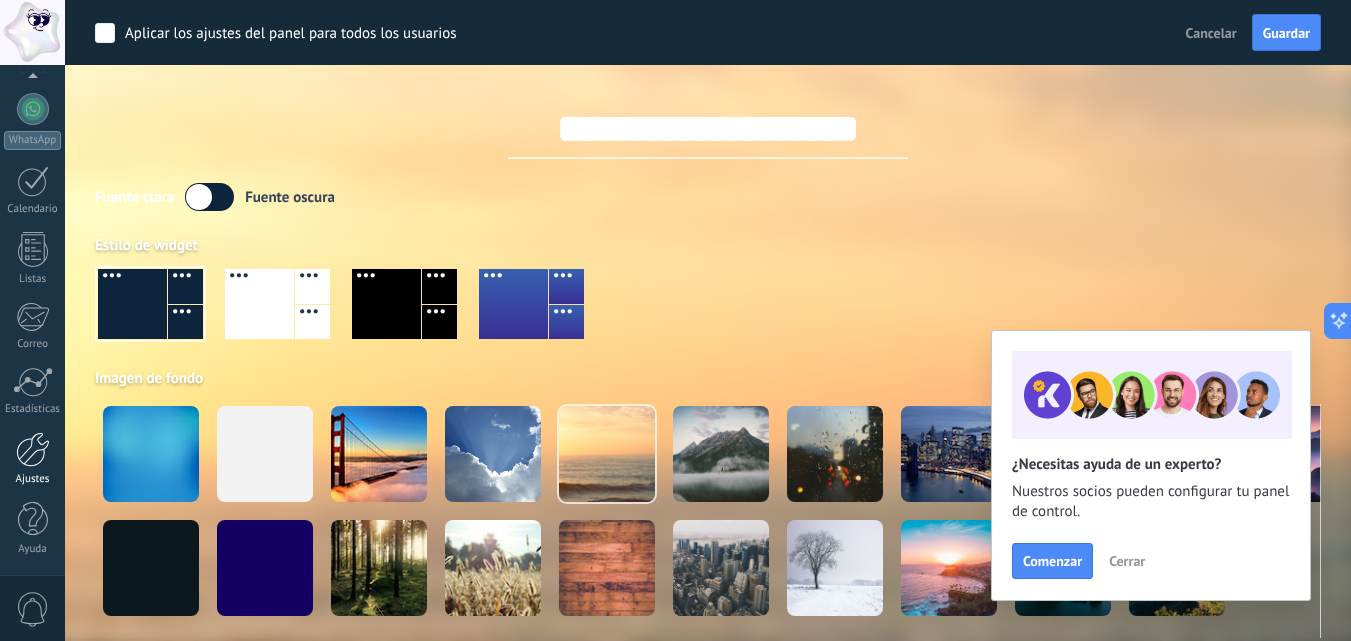 click at bounding box center [33, 449] 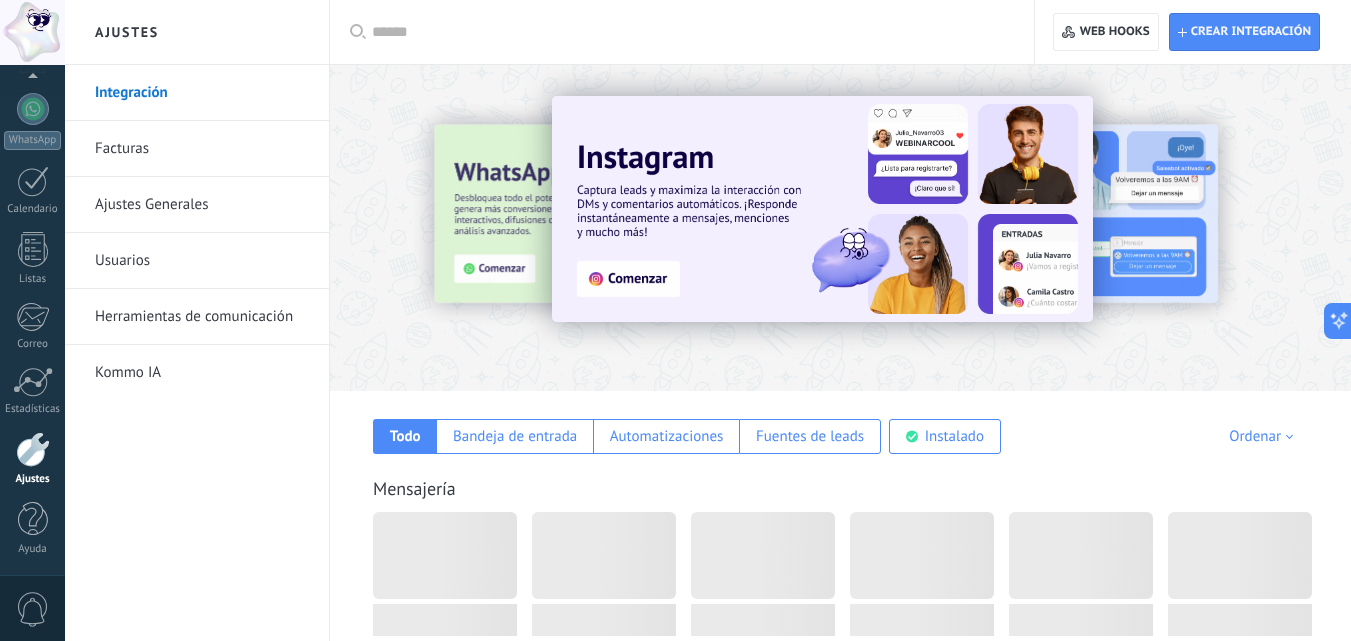 click on "Ajustes Generales" at bounding box center (202, 205) 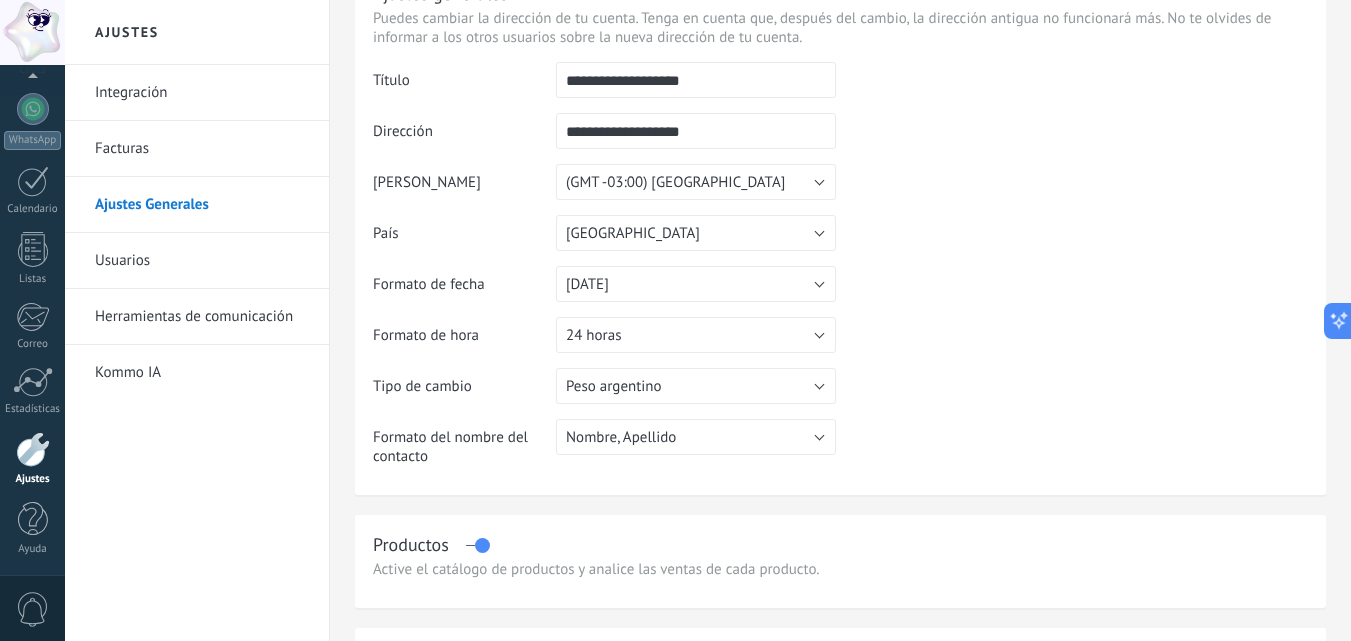 scroll, scrollTop: 0, scrollLeft: 0, axis: both 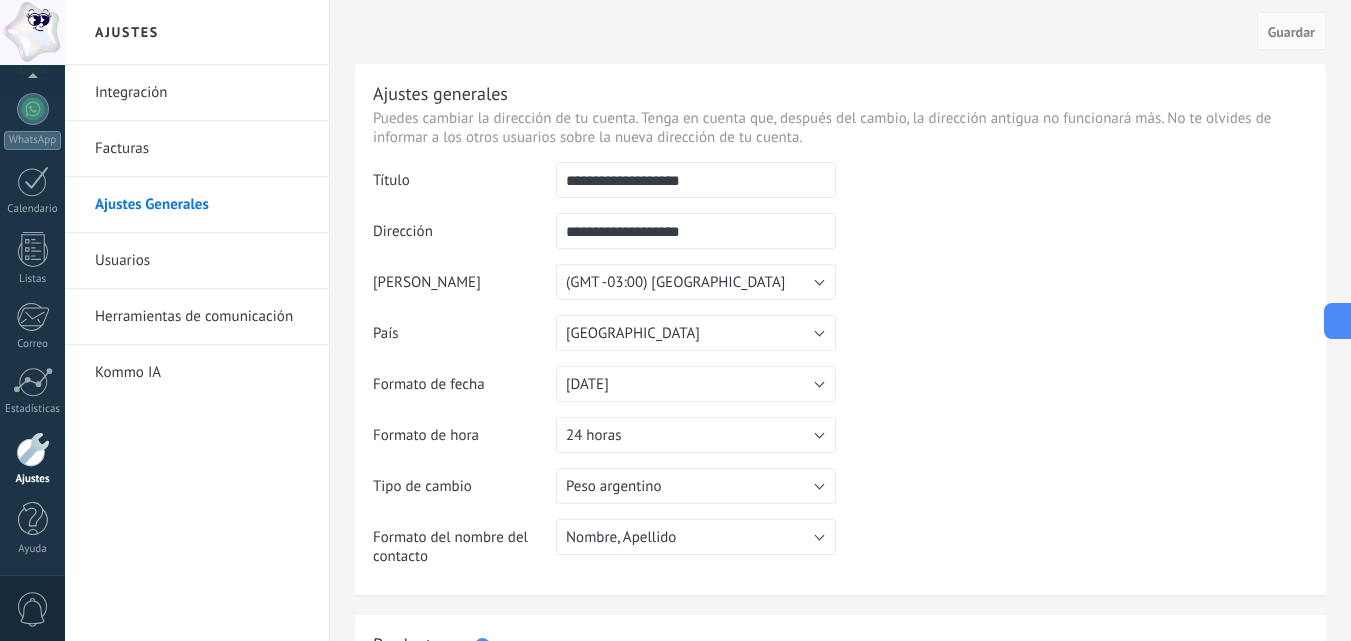 click on "Usuarios" at bounding box center (202, 261) 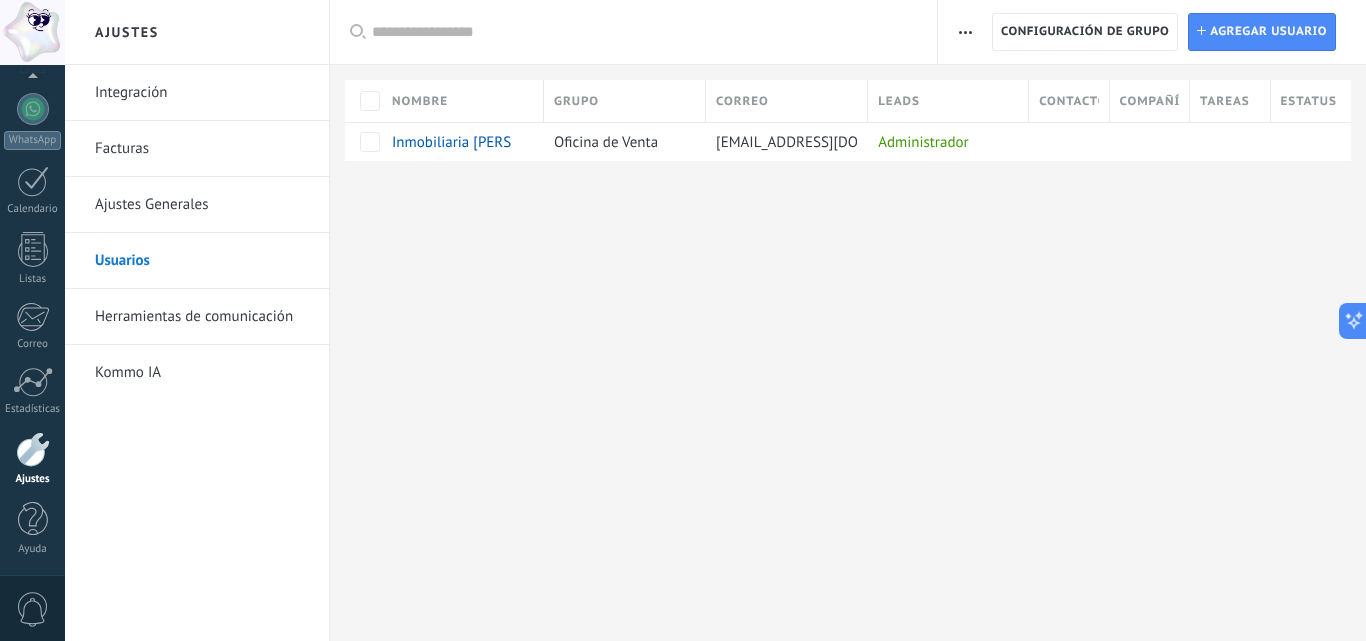 click on "Herramientas de comunicación" at bounding box center (202, 317) 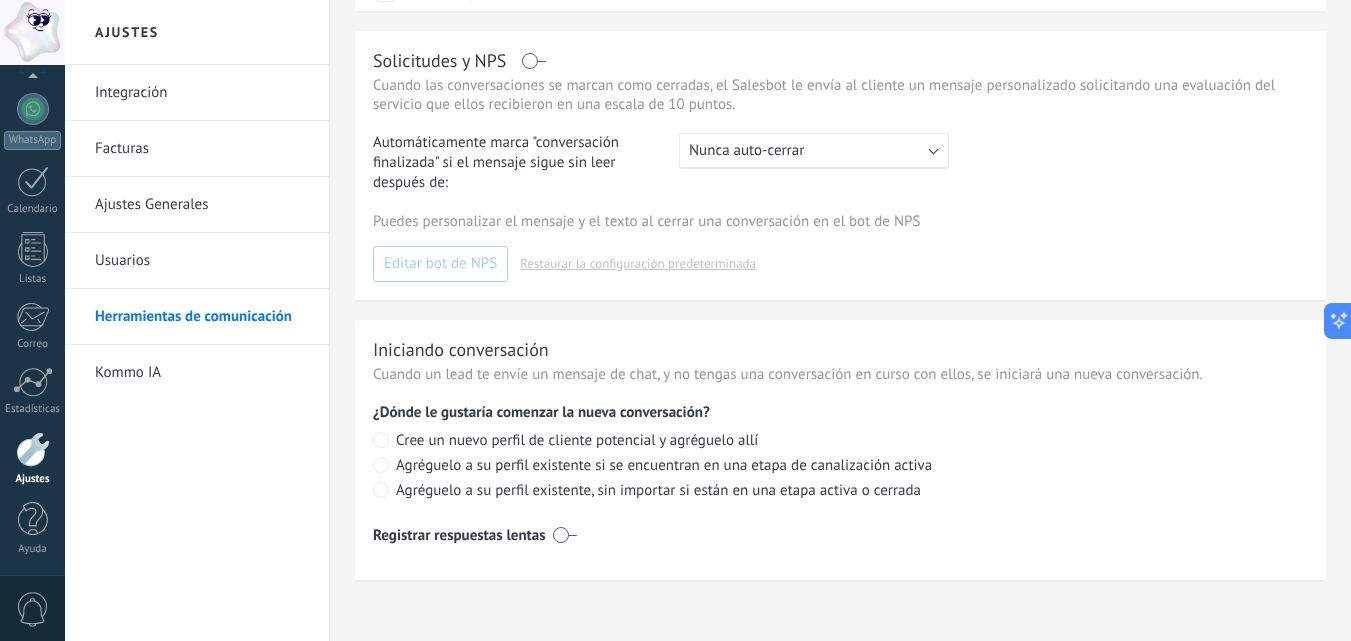 scroll, scrollTop: 1024, scrollLeft: 0, axis: vertical 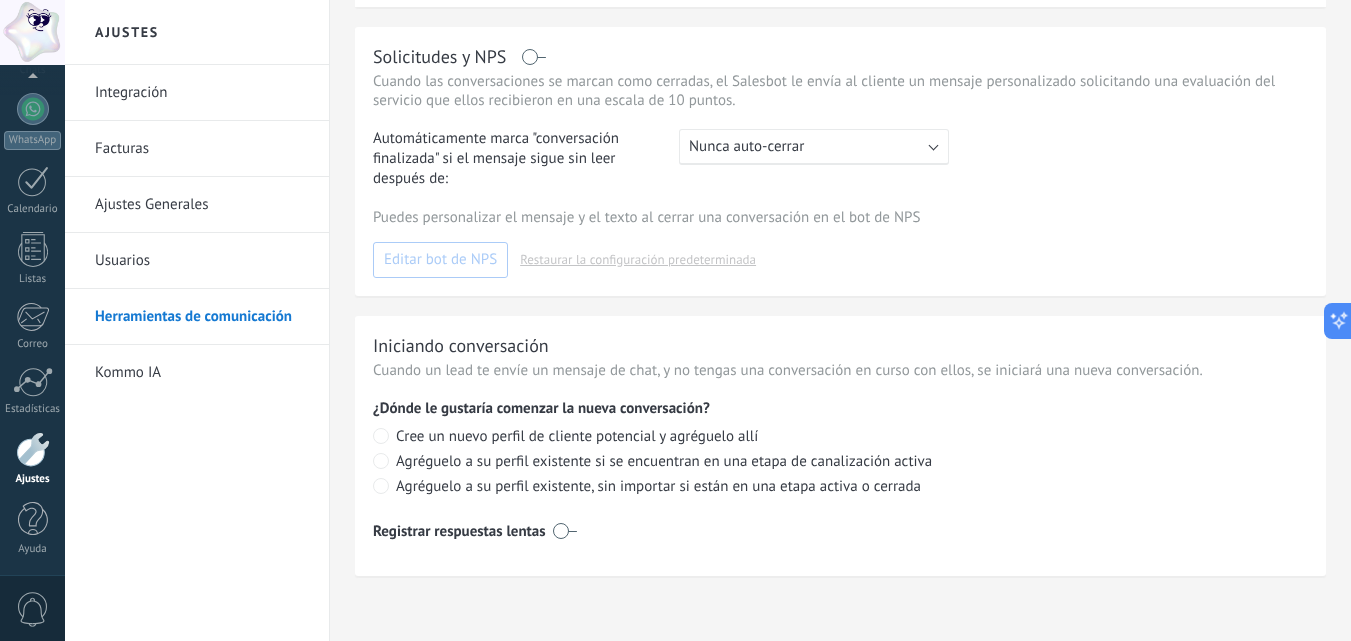 click on "Integración" at bounding box center [202, 93] 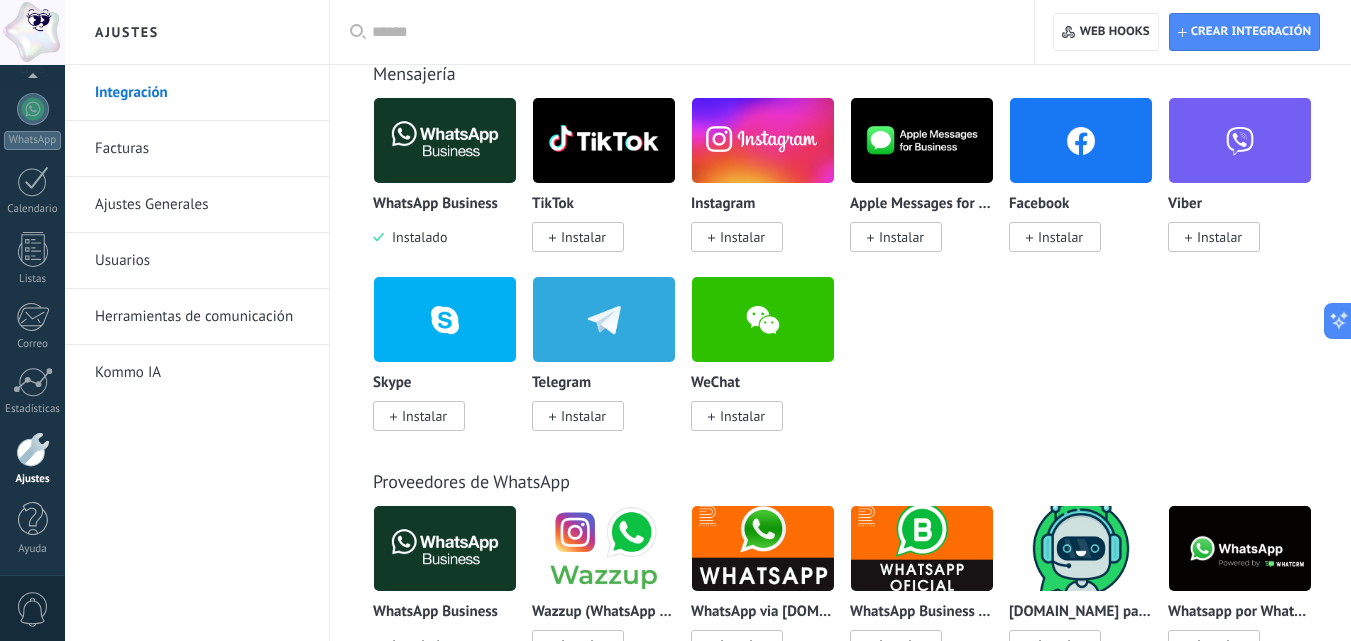 scroll, scrollTop: 200, scrollLeft: 0, axis: vertical 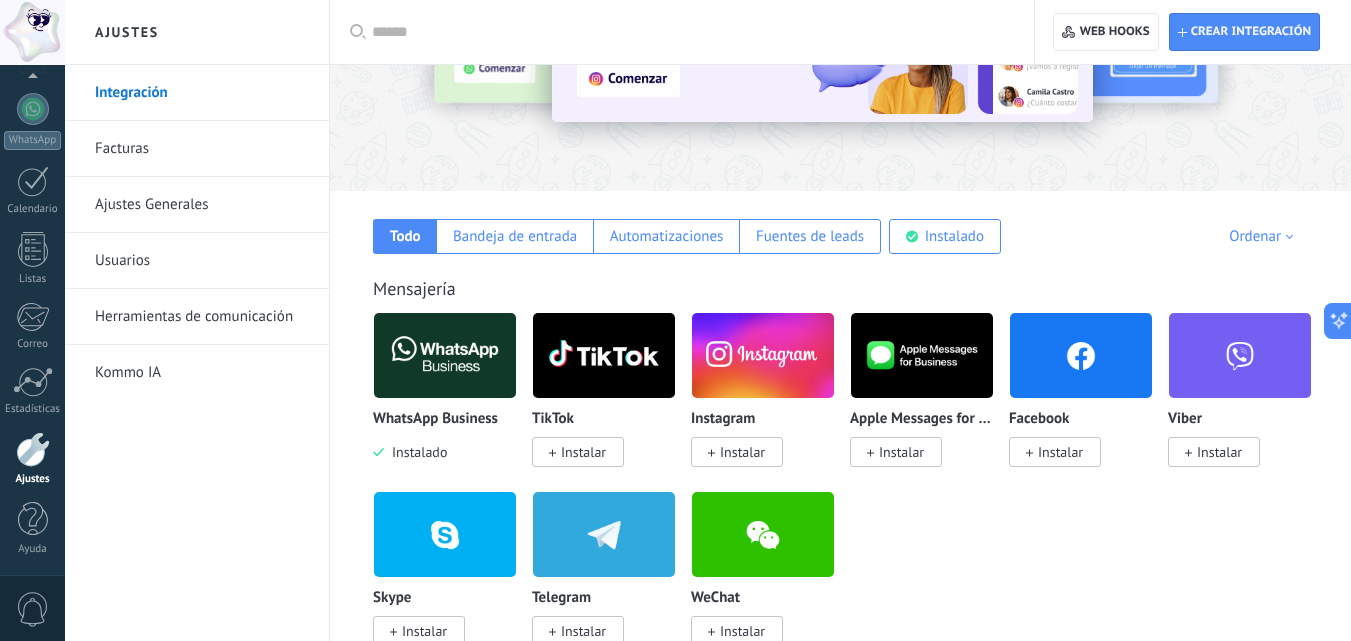 click on "Ajustes Generales" at bounding box center [202, 205] 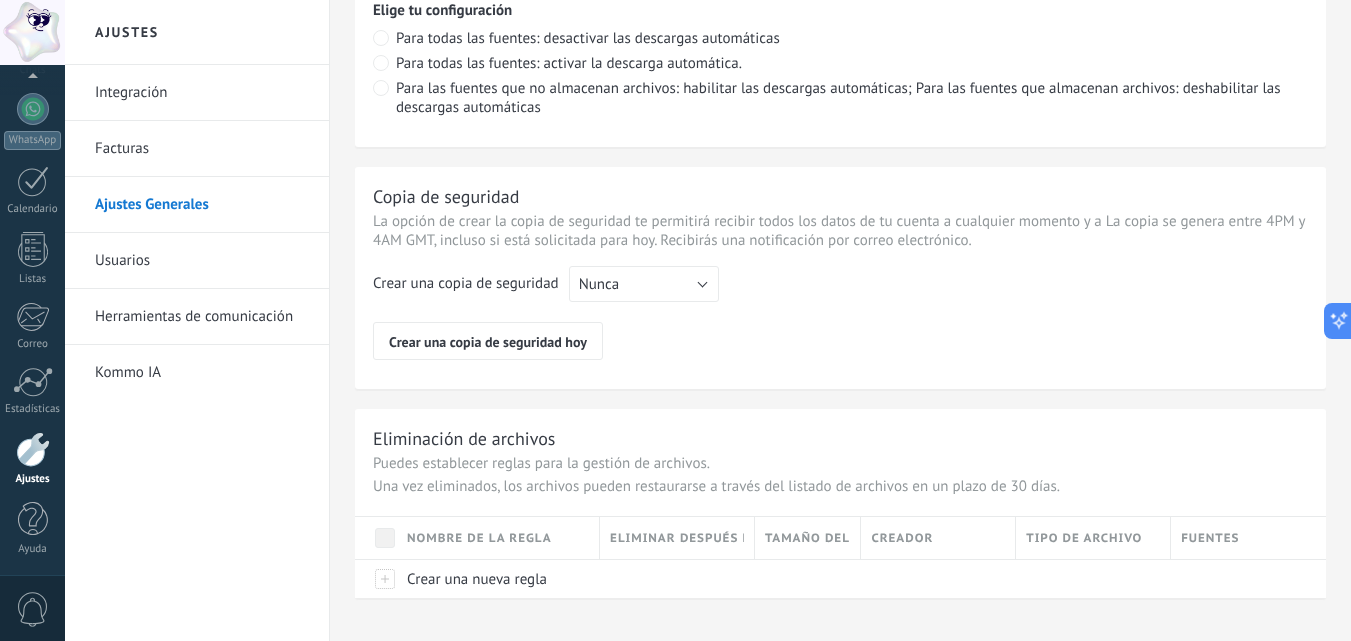 scroll, scrollTop: 1600, scrollLeft: 0, axis: vertical 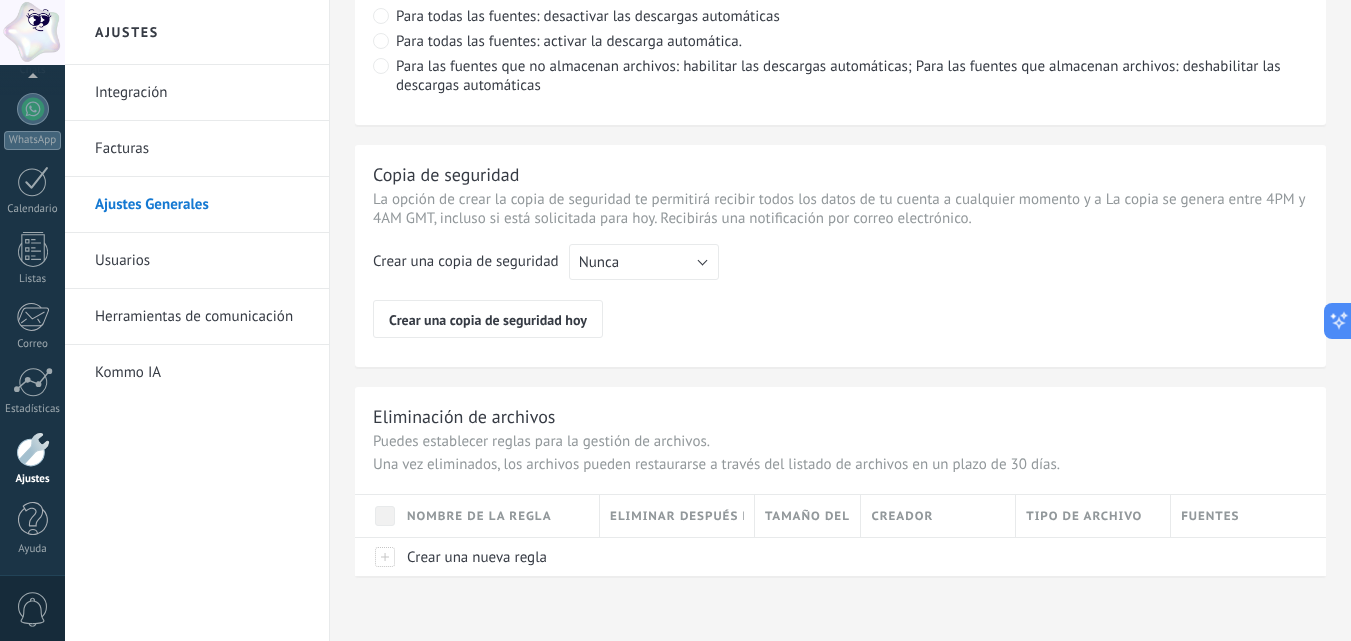 click on "Eliminación de archivos" at bounding box center (464, 416) 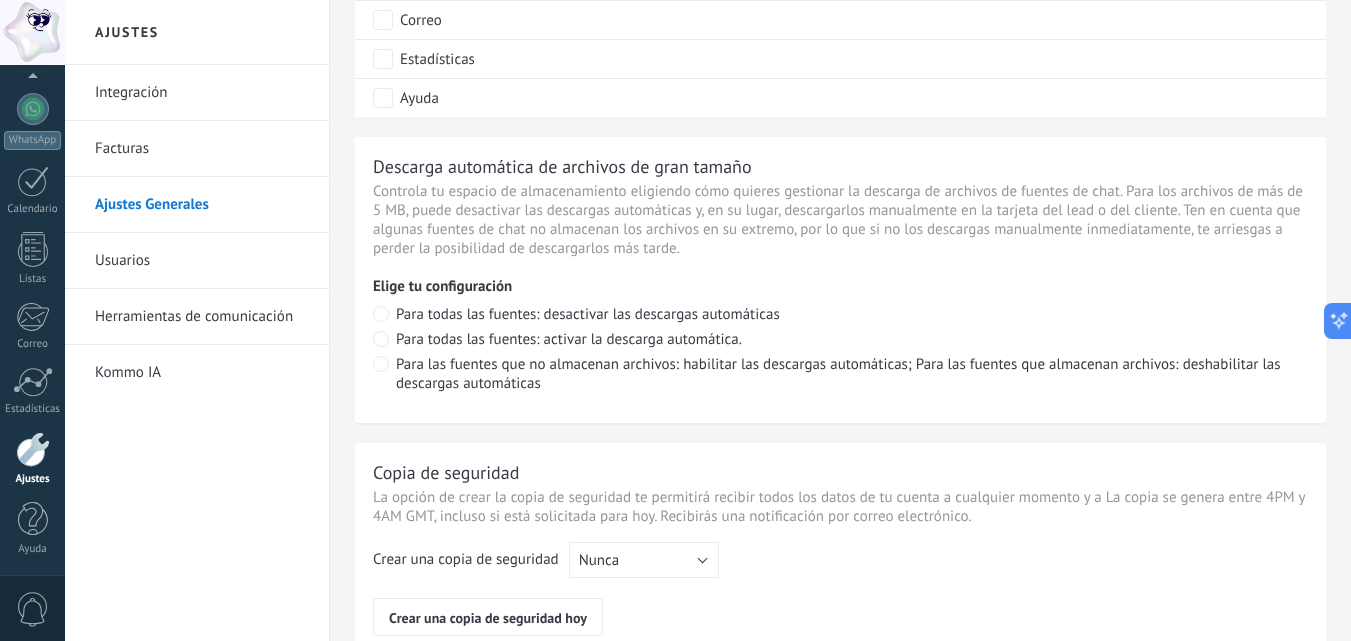 scroll, scrollTop: 1300, scrollLeft: 0, axis: vertical 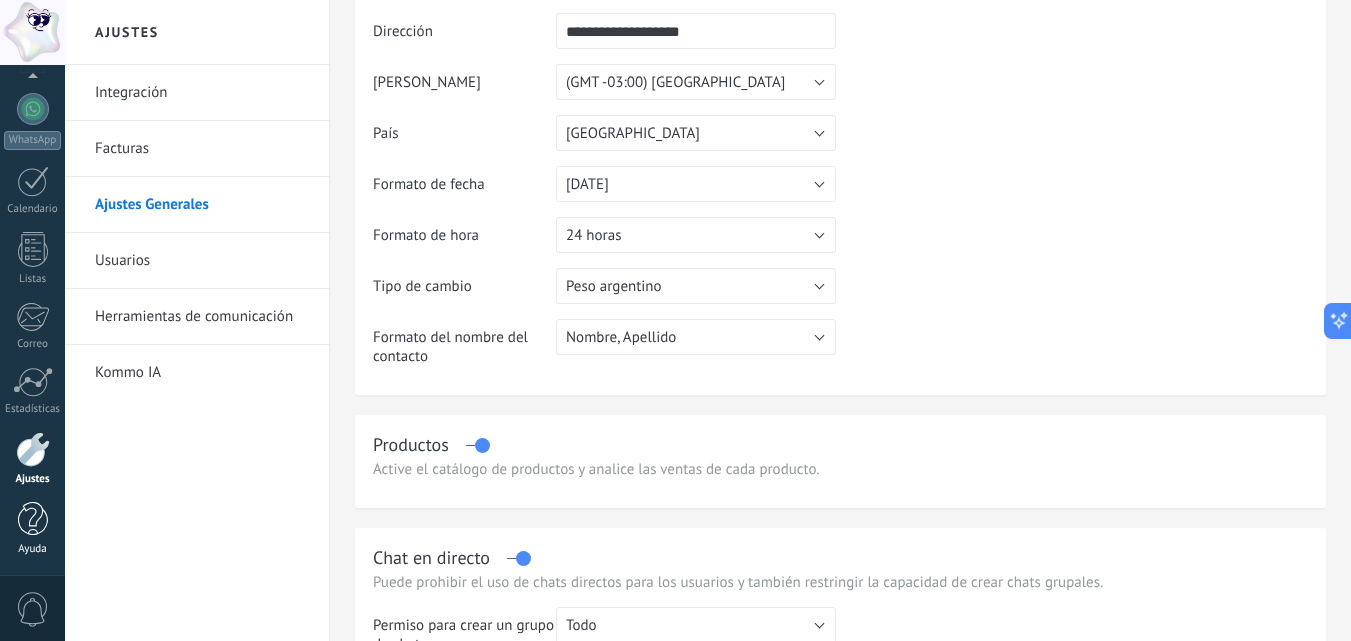 click on "Ayuda" at bounding box center (32, 529) 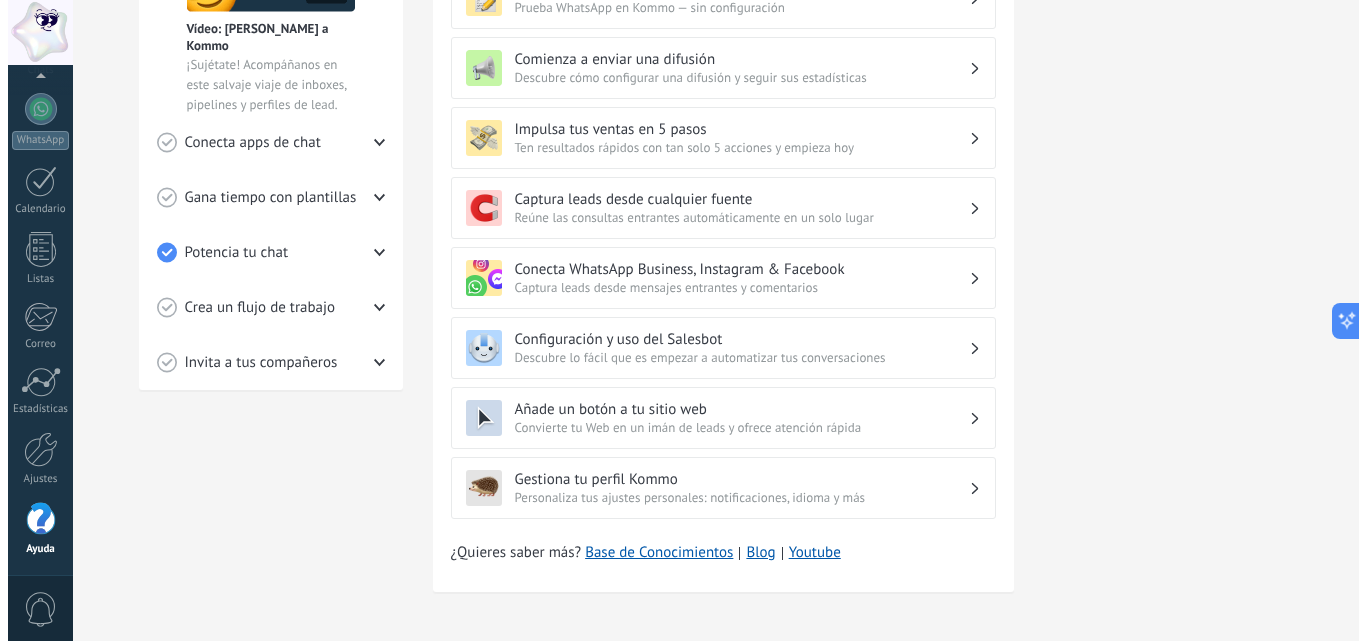 scroll, scrollTop: 526, scrollLeft: 0, axis: vertical 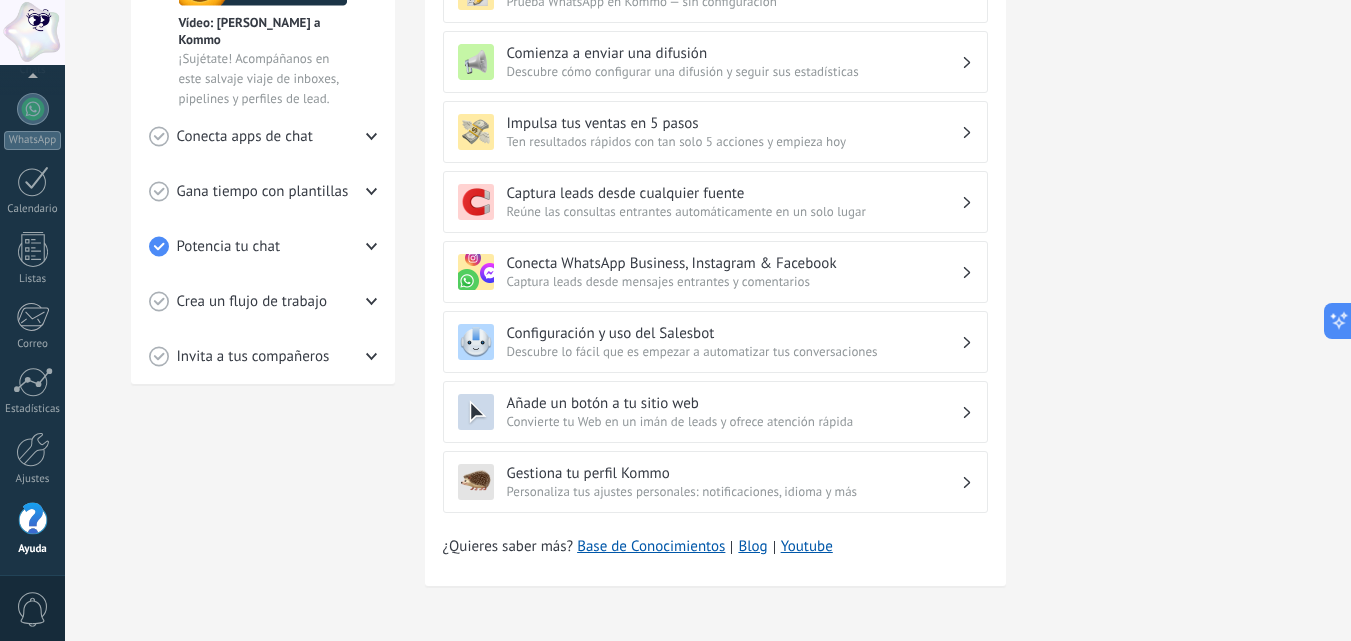 click on "0" at bounding box center (33, 609) 